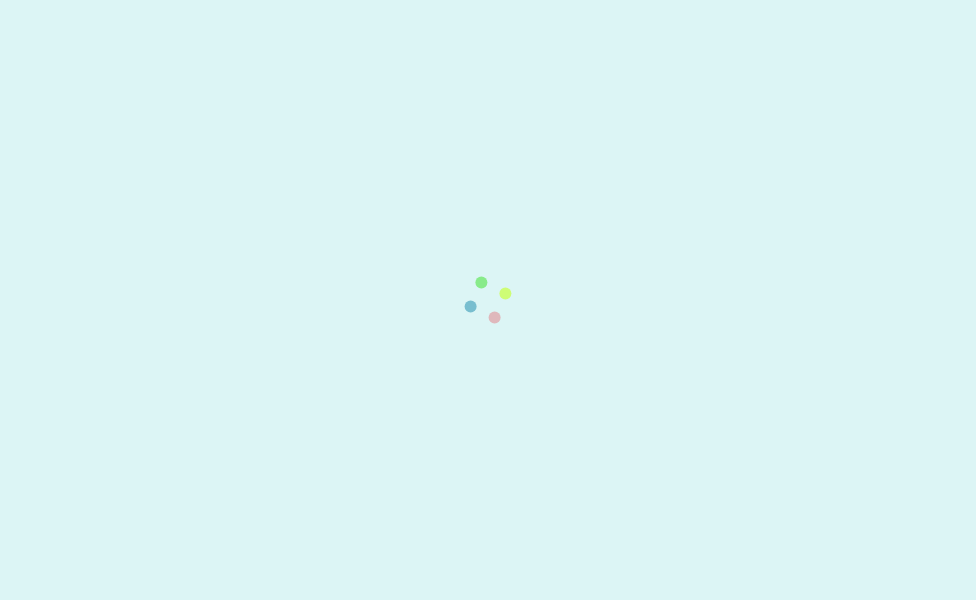 scroll, scrollTop: 0, scrollLeft: 0, axis: both 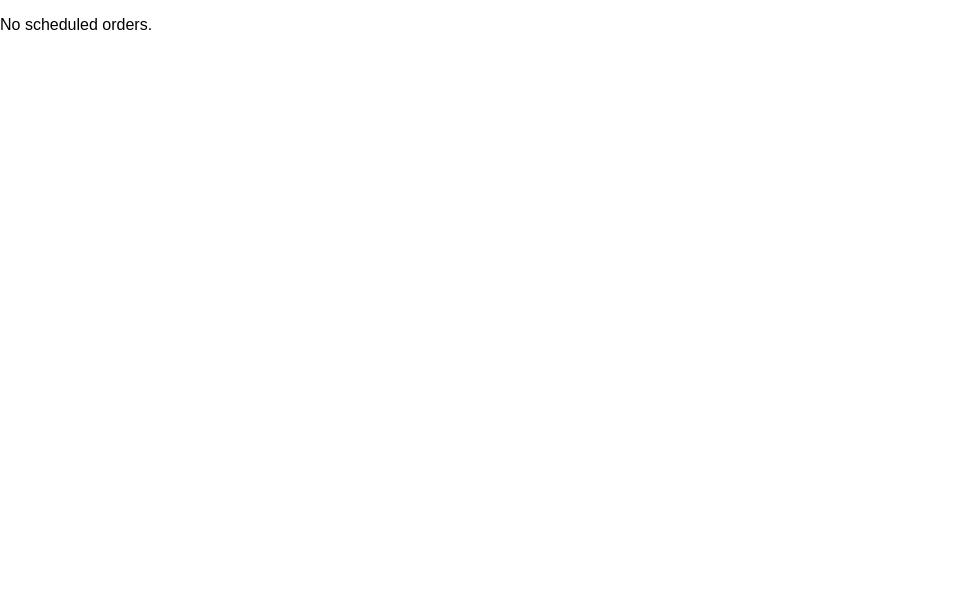 click on "No scheduled orders." at bounding box center [488, 300] 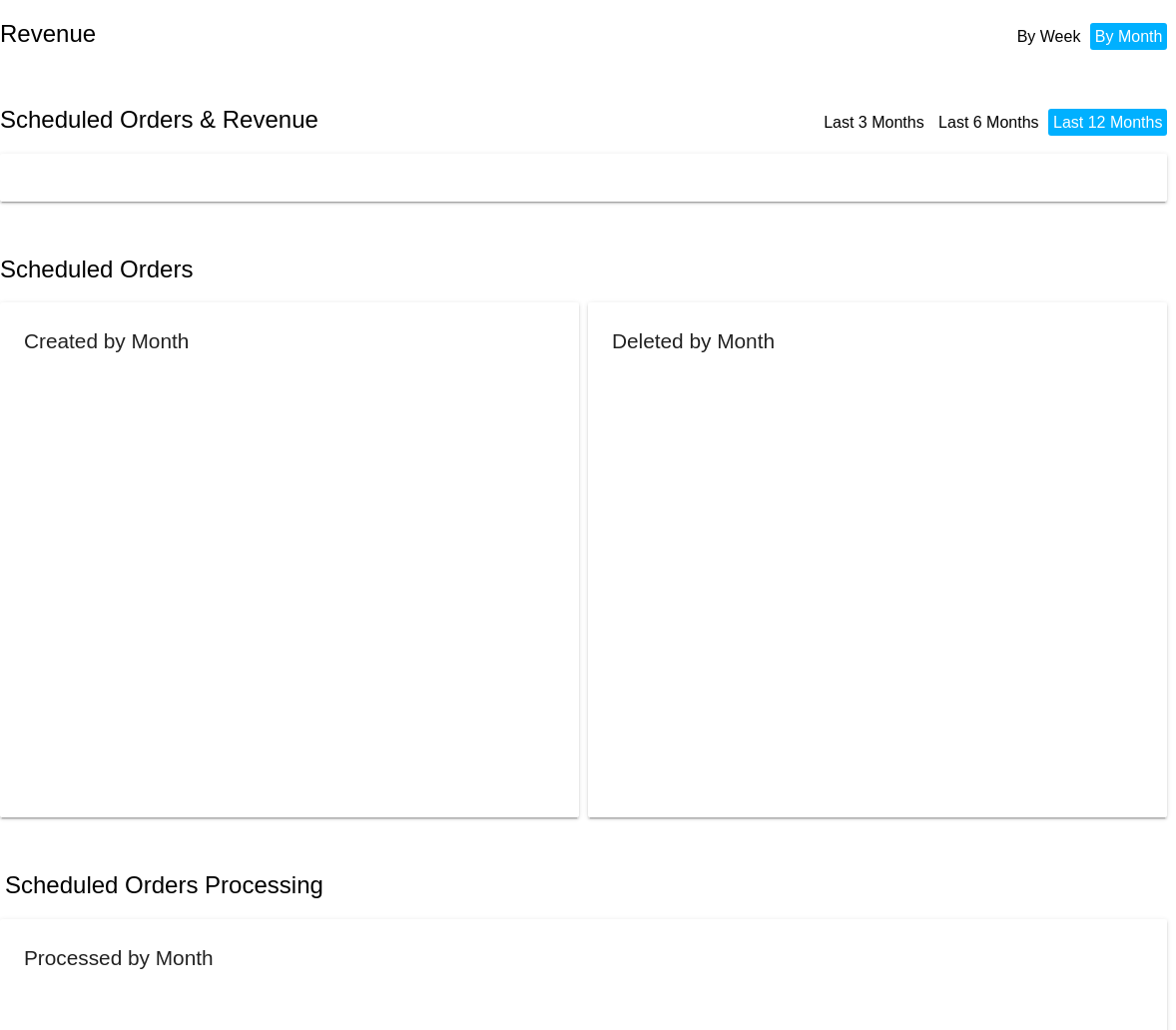 scroll, scrollTop: 0, scrollLeft: 0, axis: both 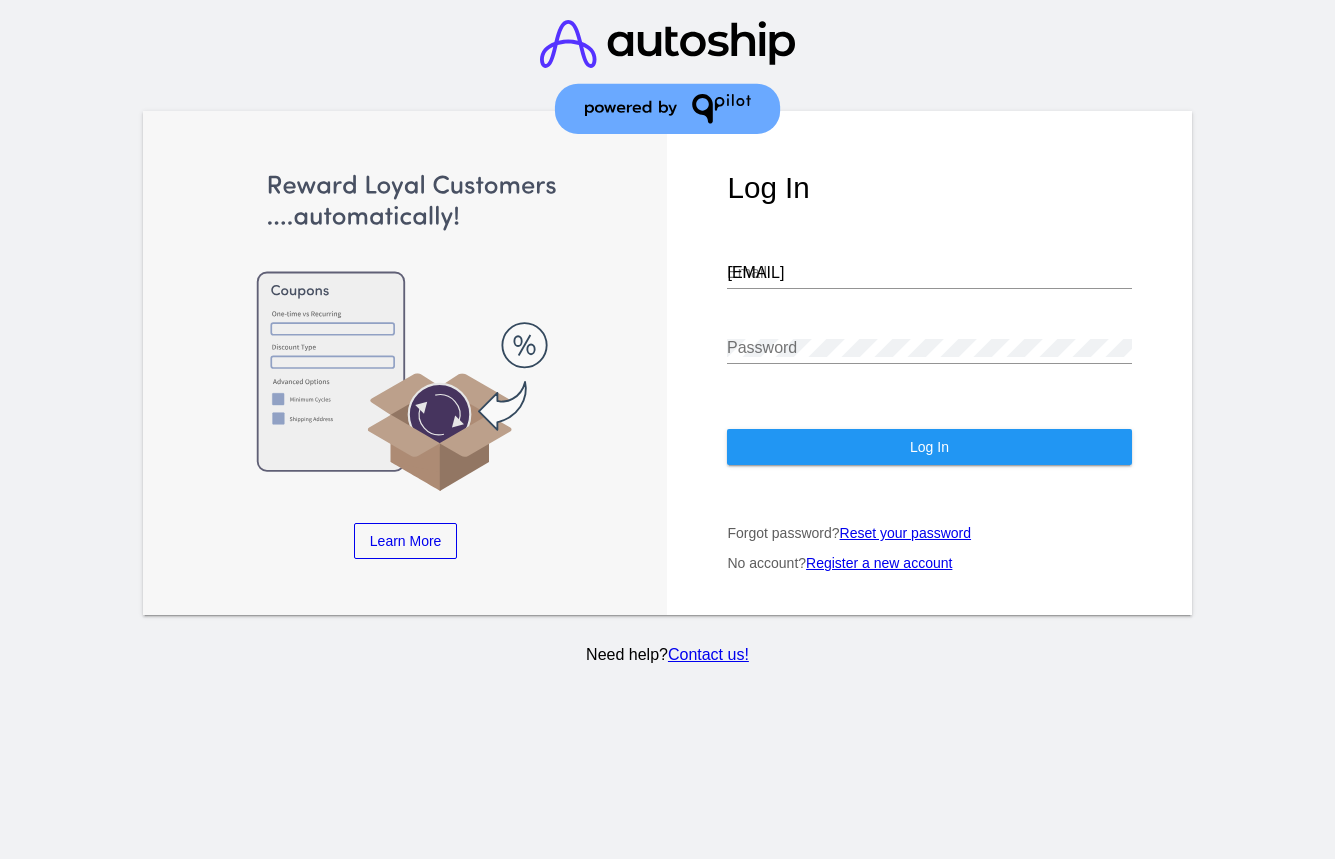 click on "[EMAIL]" at bounding box center (929, 273) 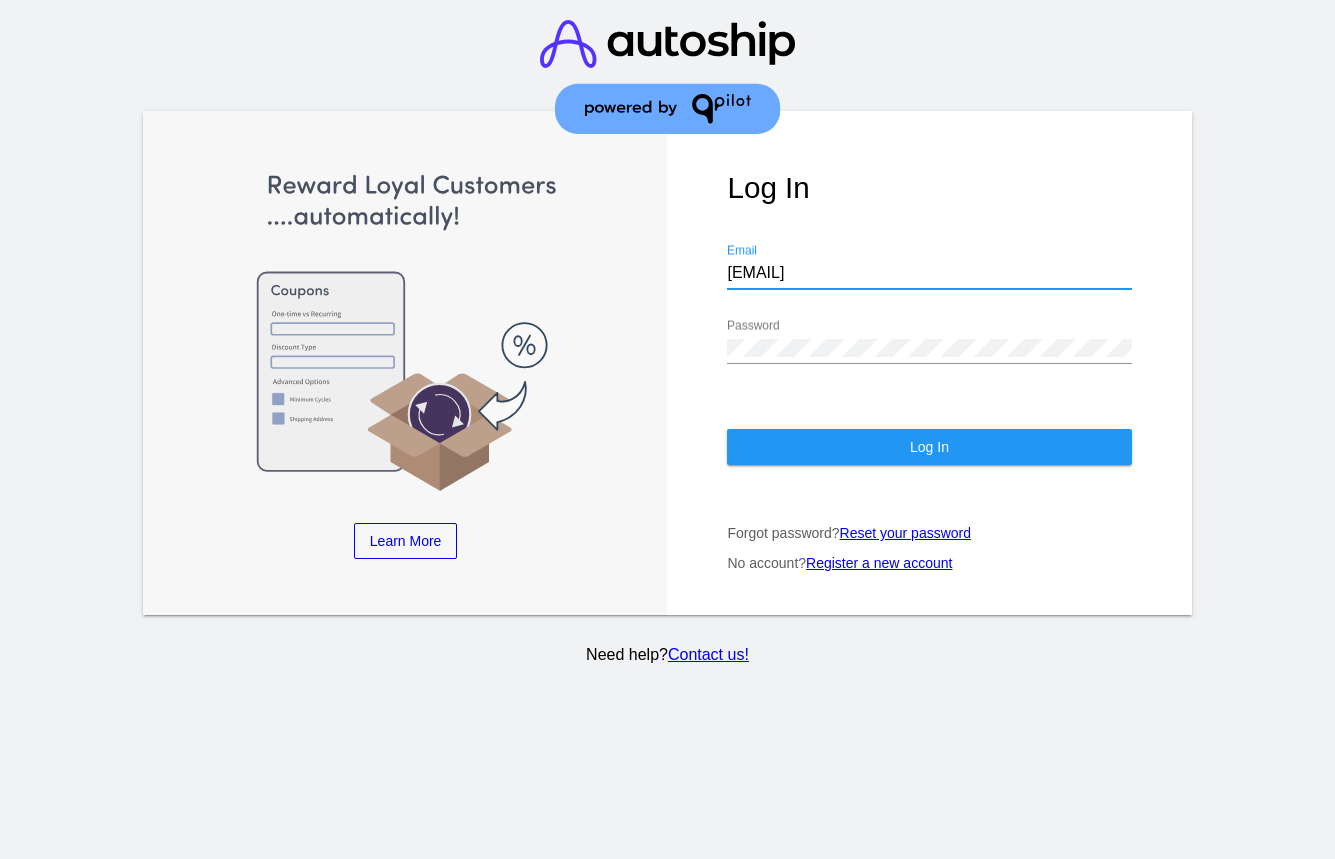 click on "[EMAIL]" at bounding box center (929, 273) 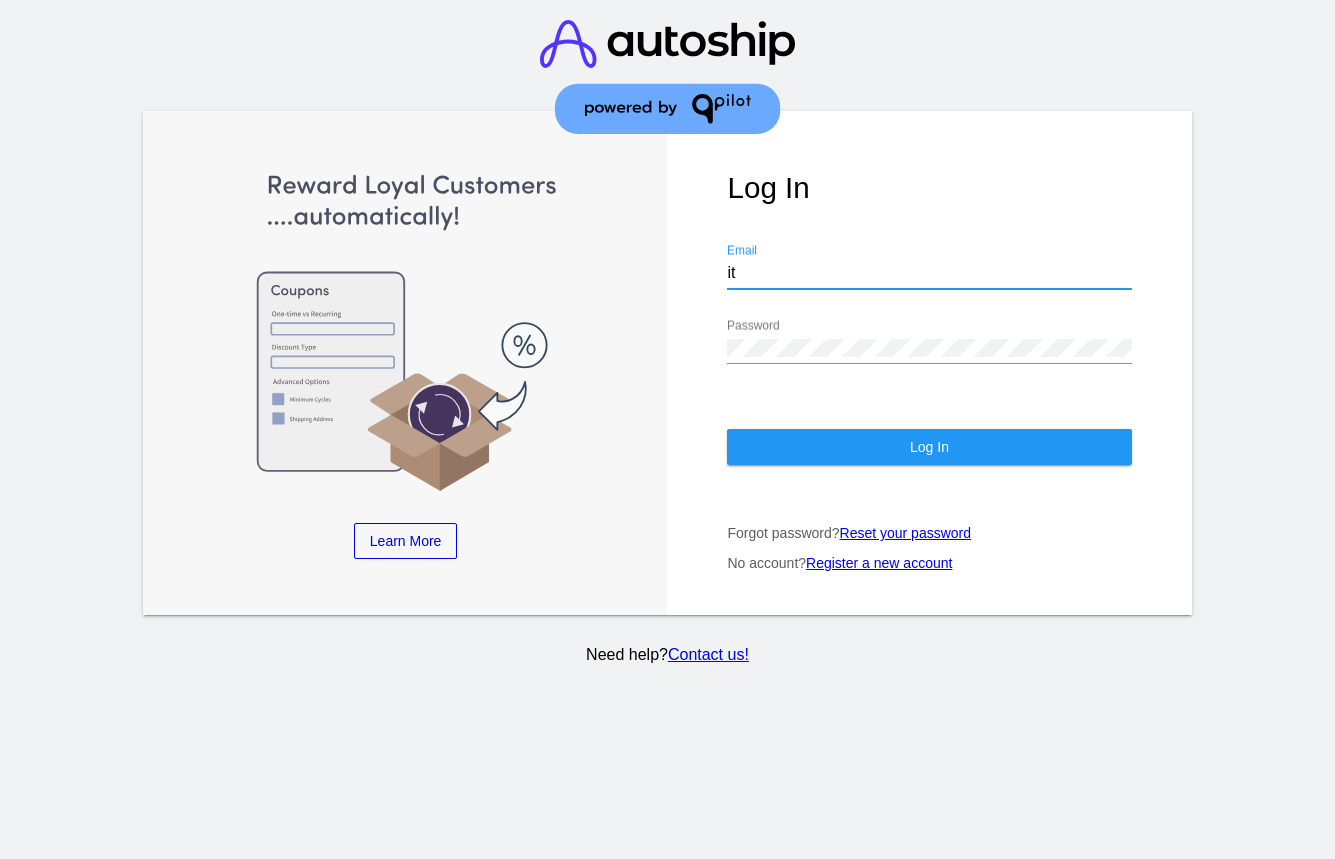 type on "[EMAIL]" 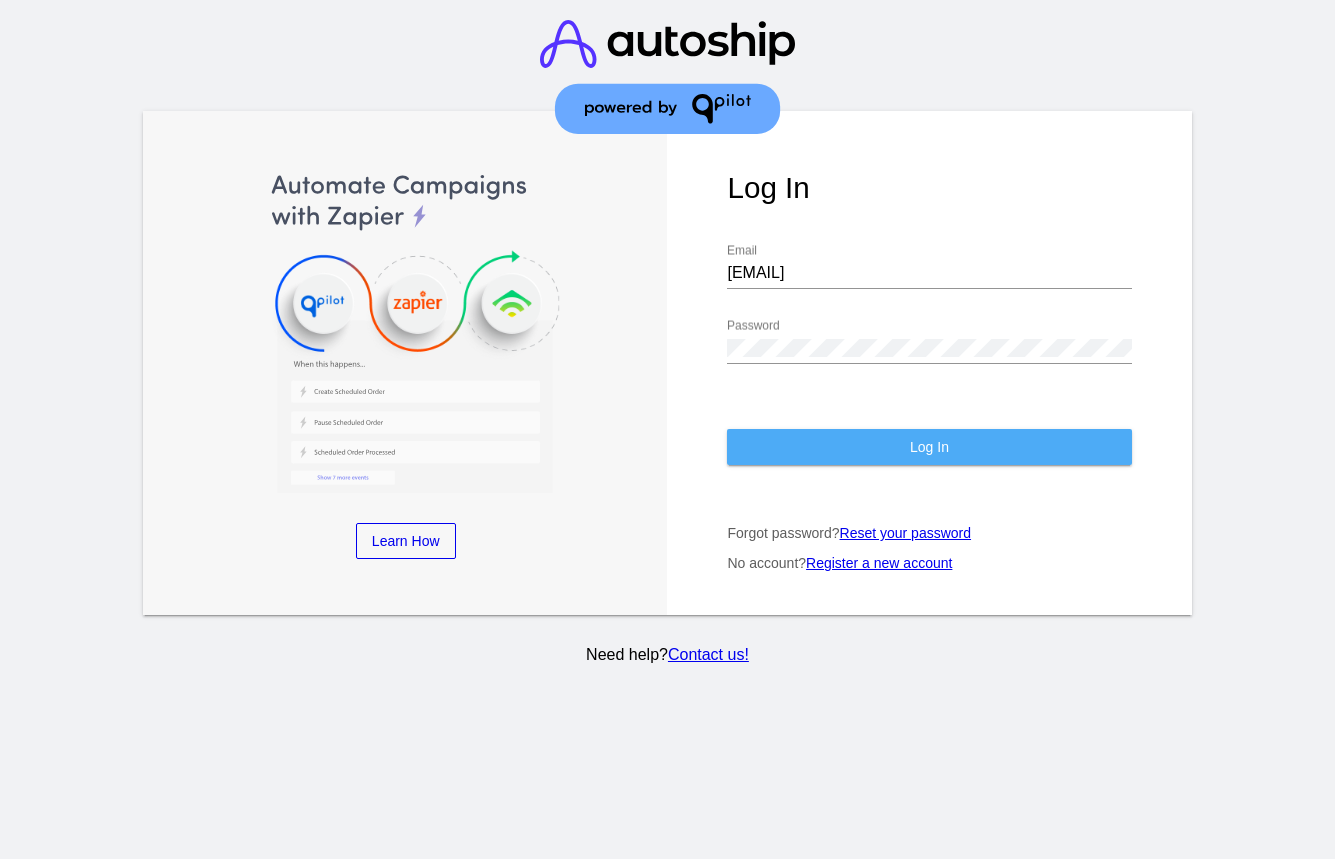click on "Log In" 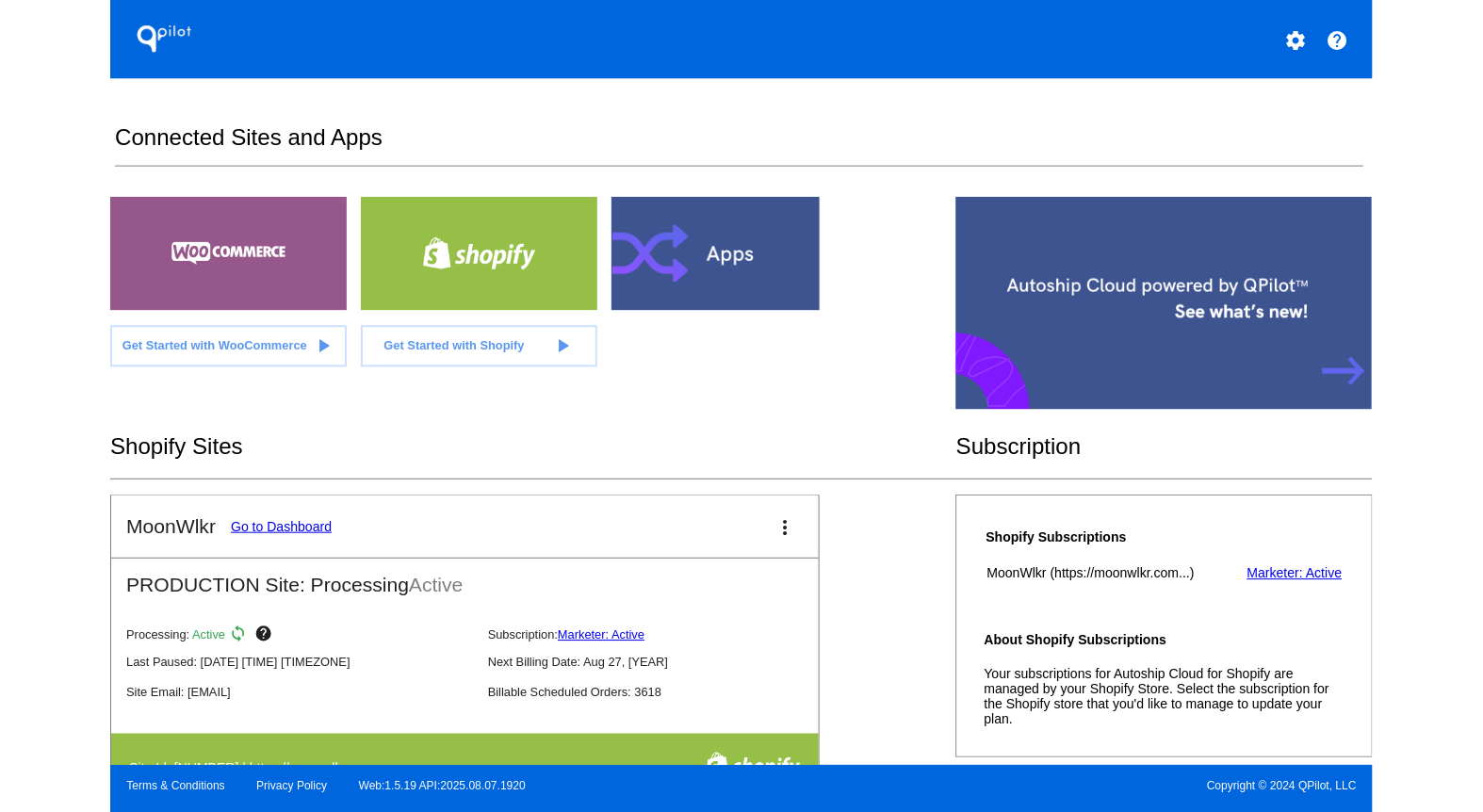 scroll, scrollTop: 176, scrollLeft: 0, axis: vertical 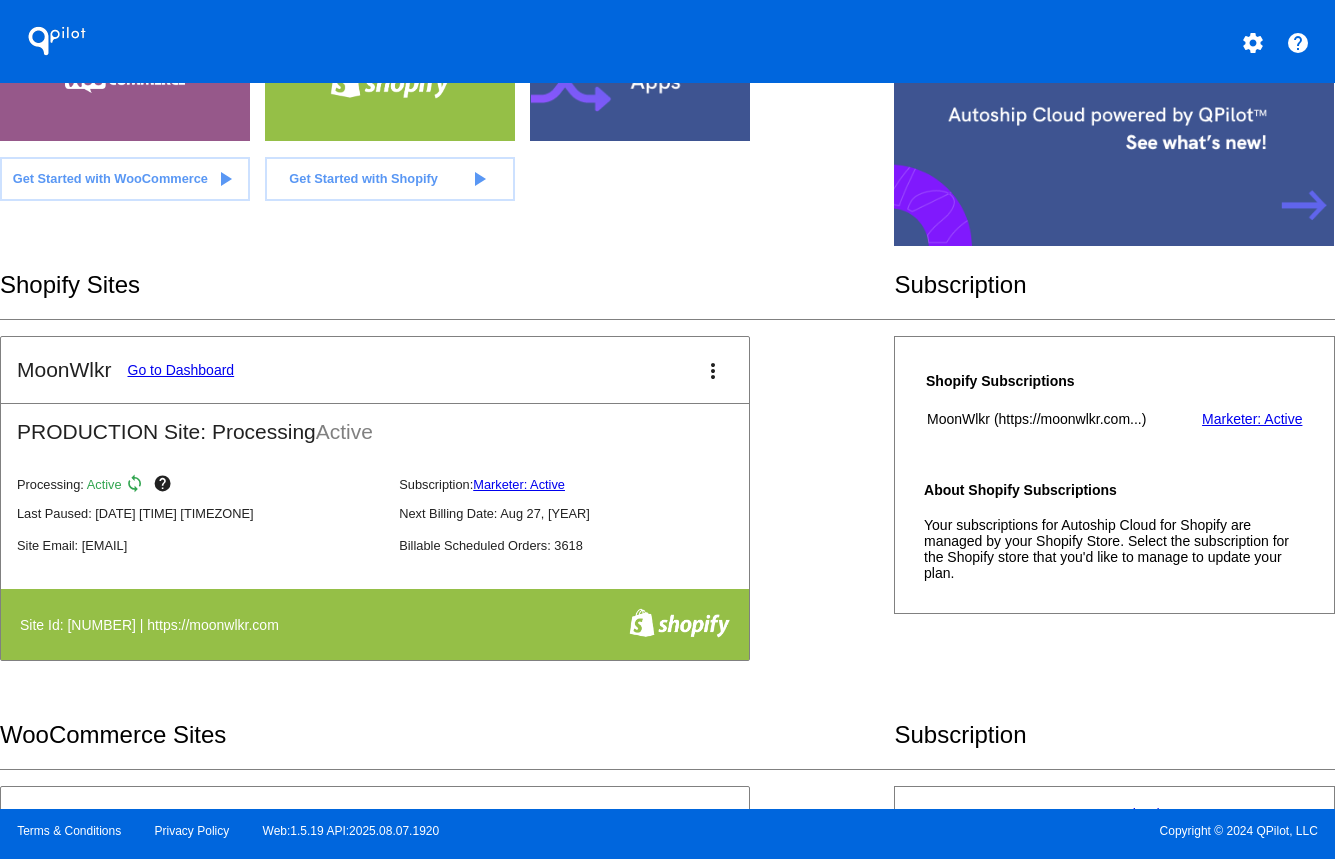 click on "Go to Dashboard" at bounding box center [181, 370] 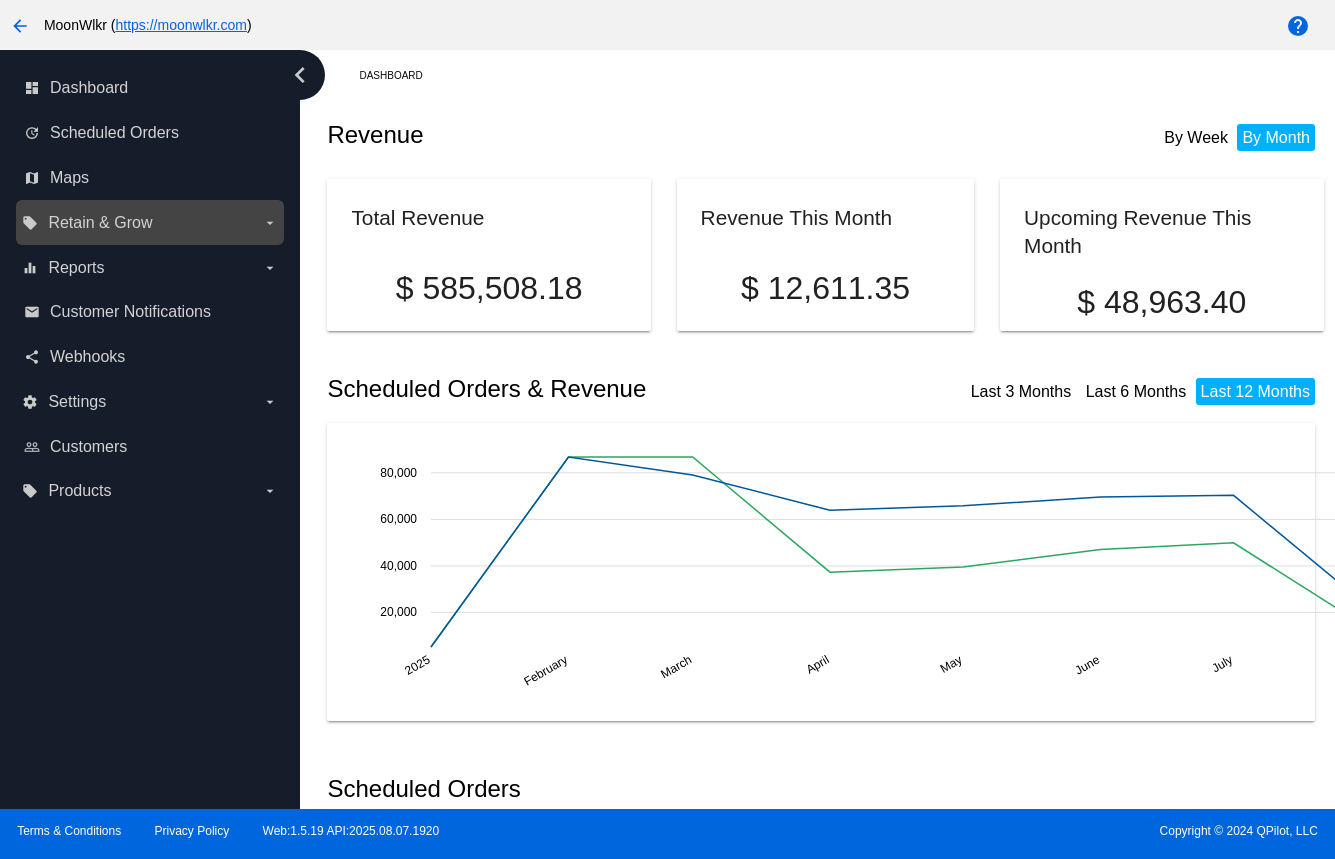 click on "local_offer
Retain & Grow
arrow_drop_down" at bounding box center [149, 223] 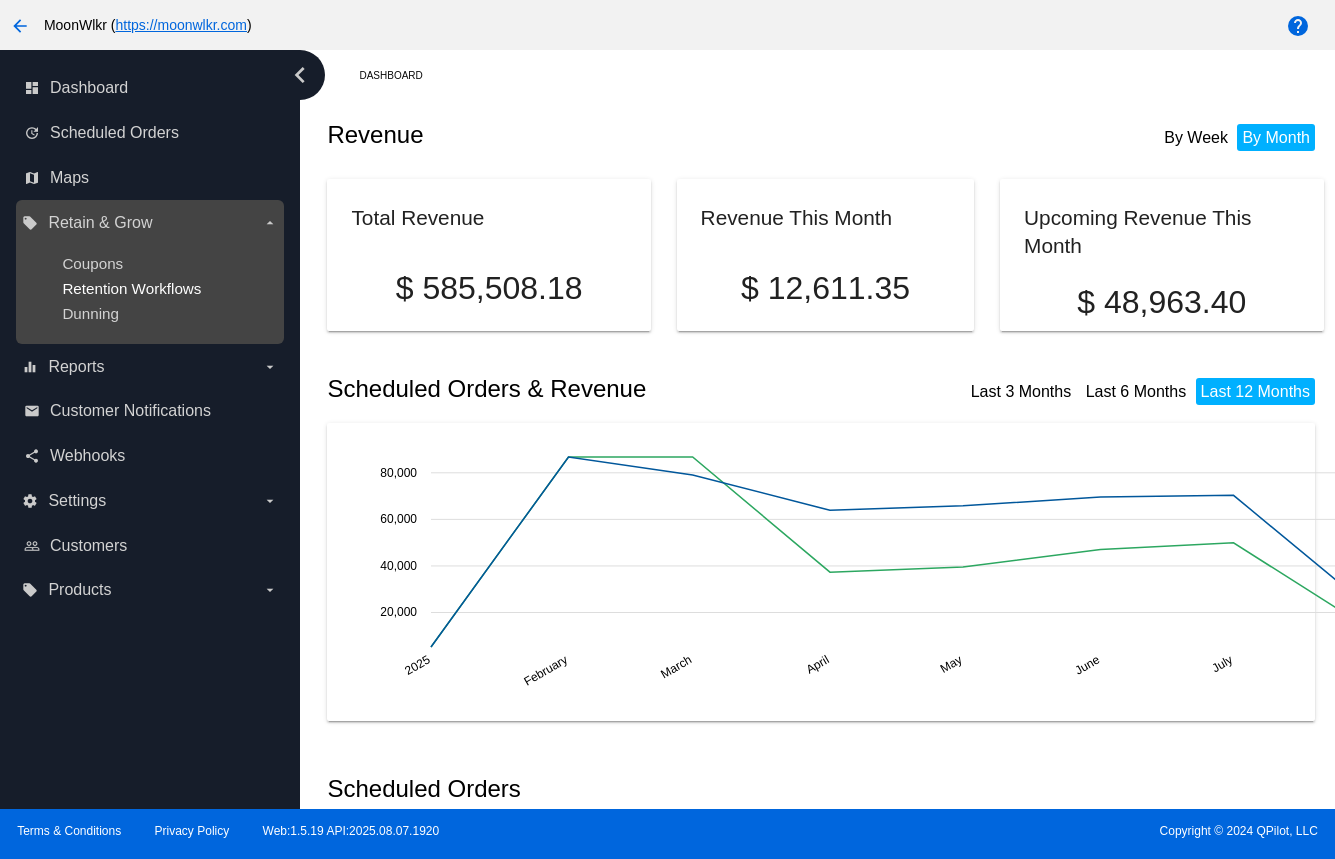 click on "Retention Workflows" at bounding box center [131, 288] 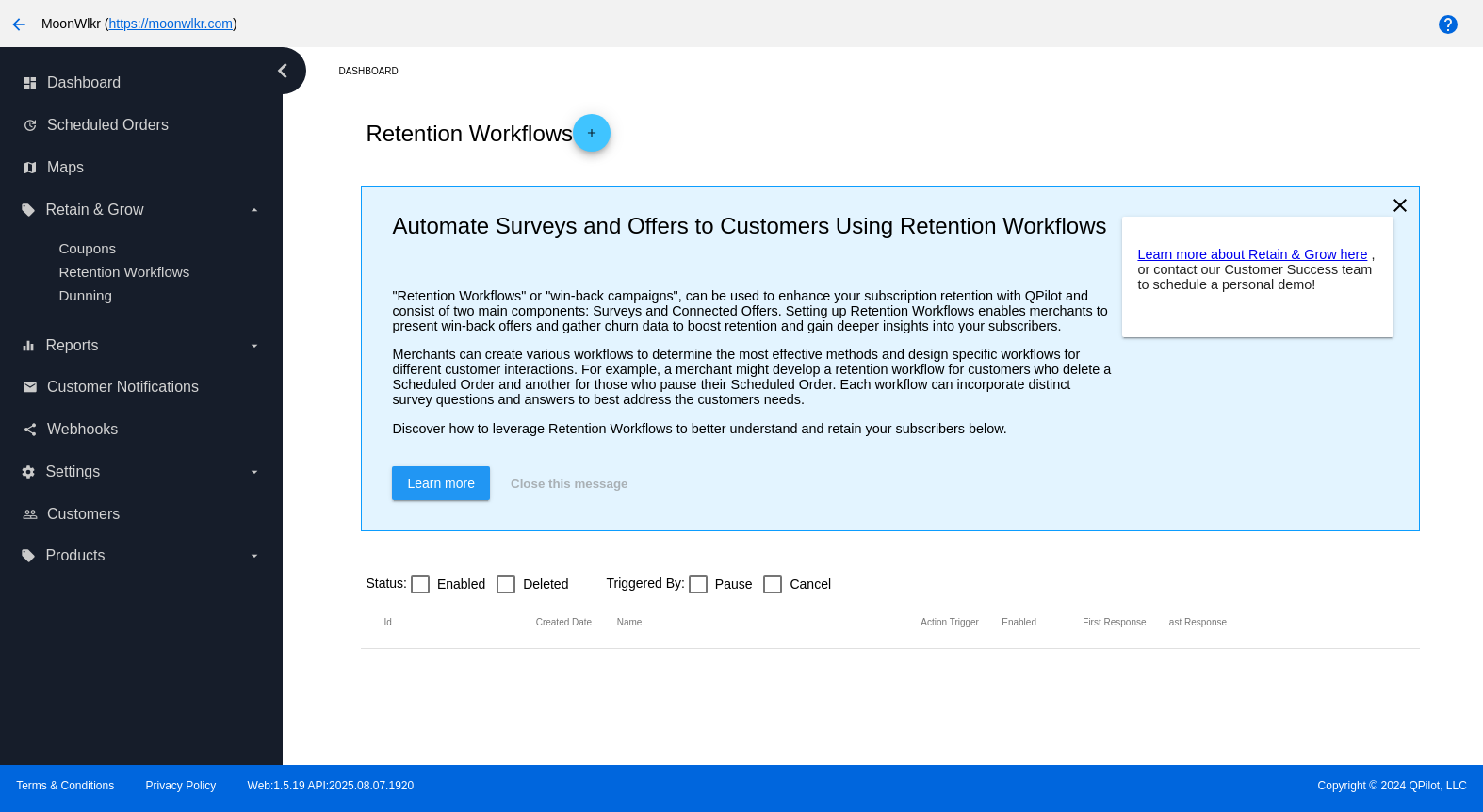 click on "chevron_left" at bounding box center [283, 71] 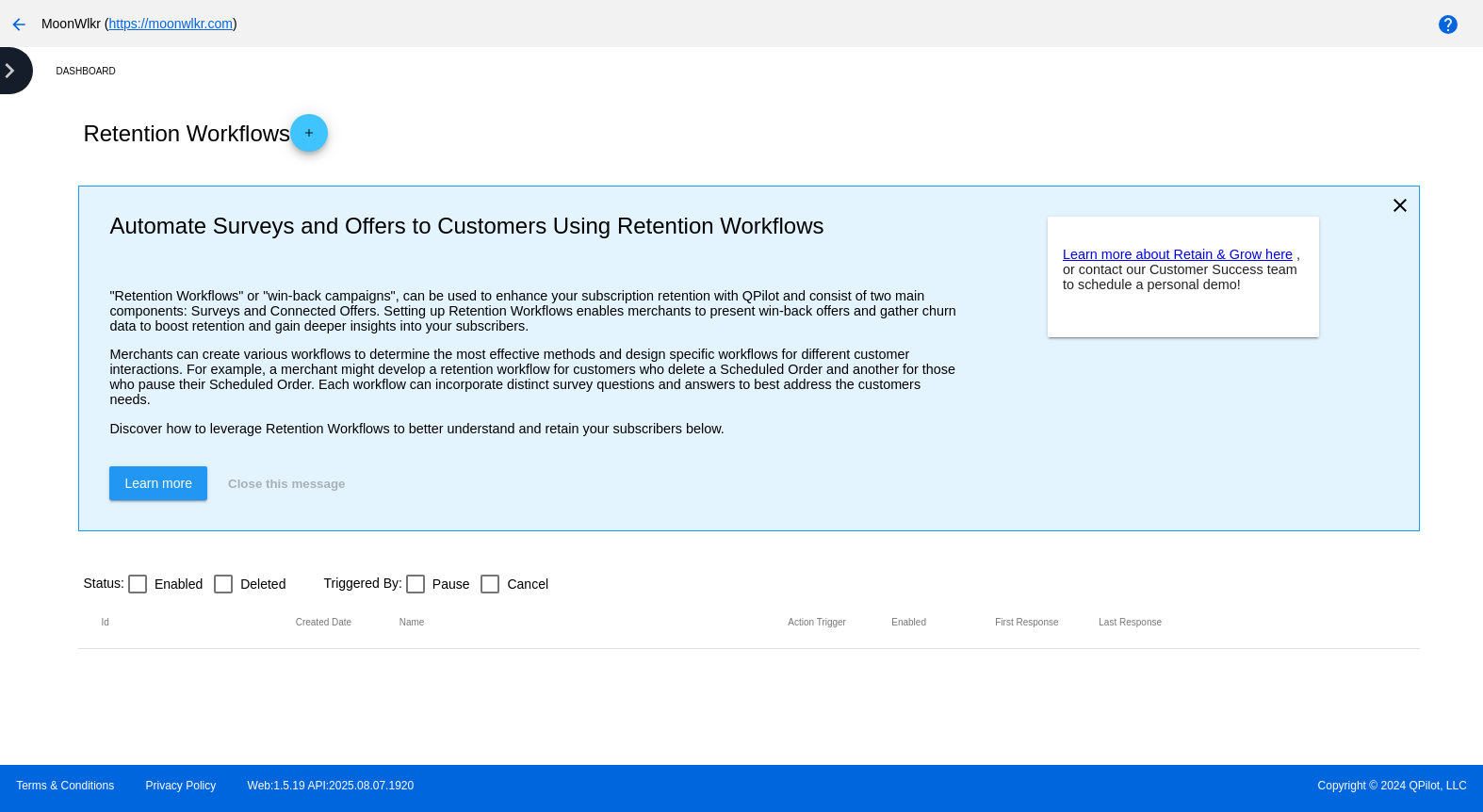 click on "chevron_right" at bounding box center [9, 71] 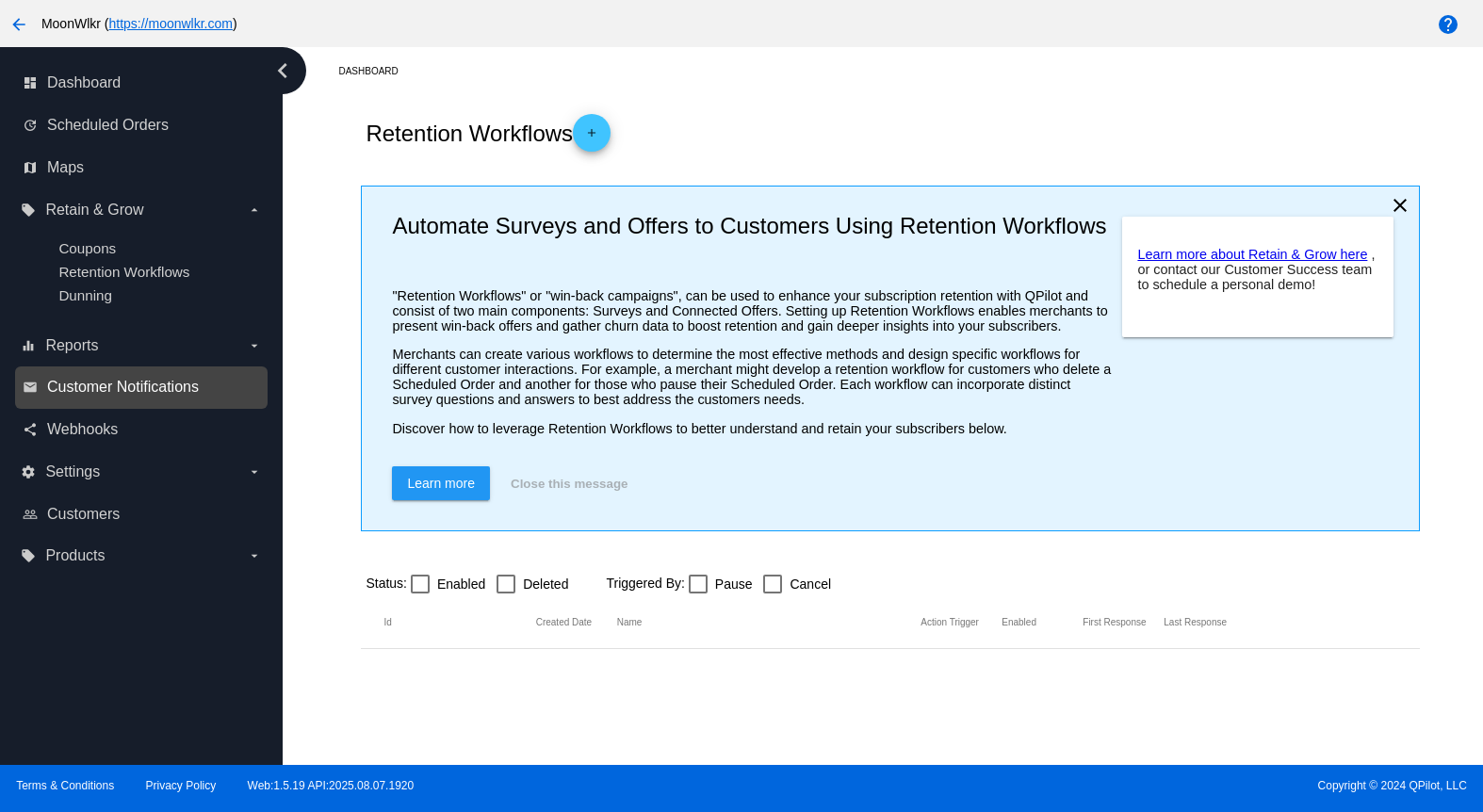 click on "Customer Notifications" at bounding box center (122, 387) 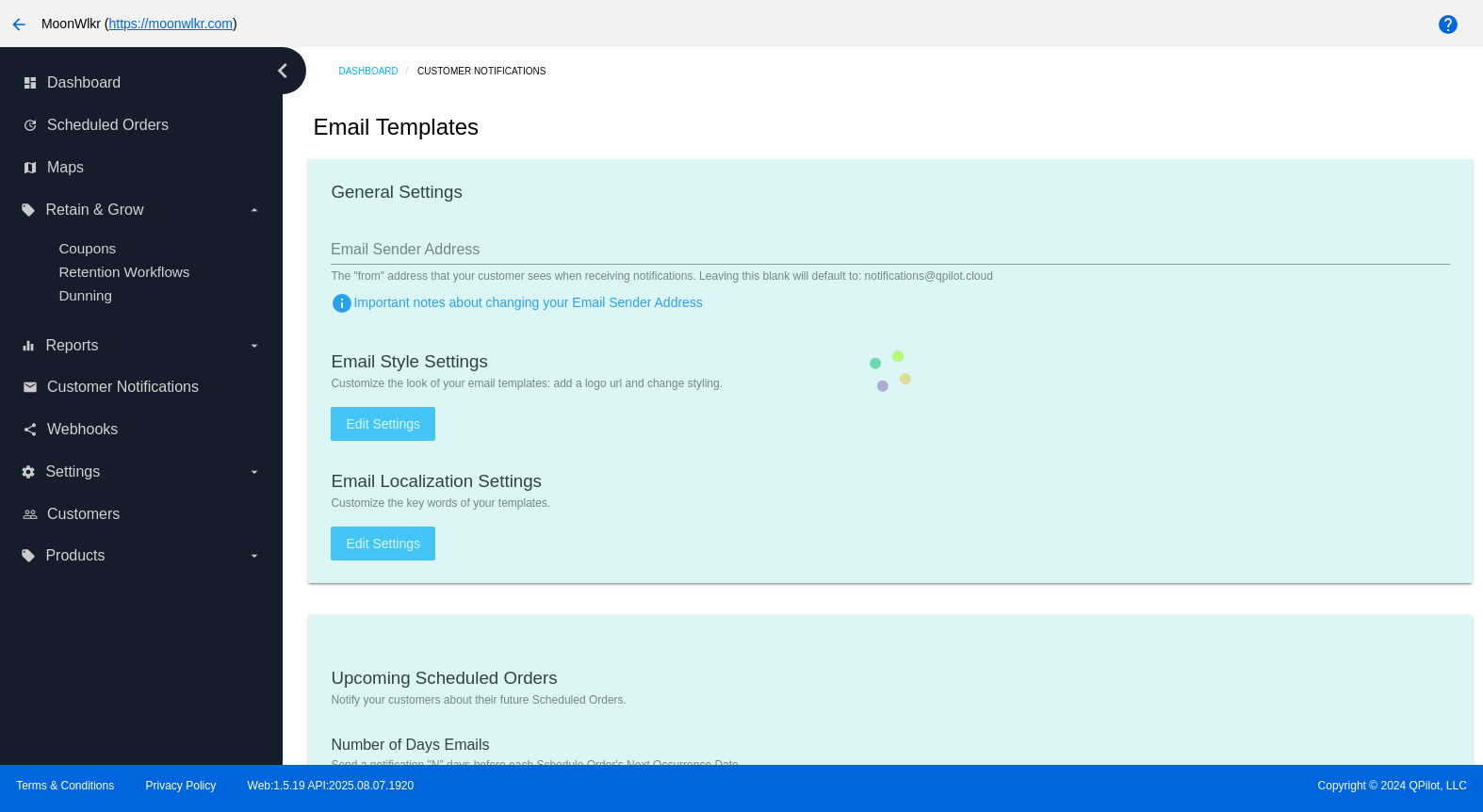type on "[EMAIL]" 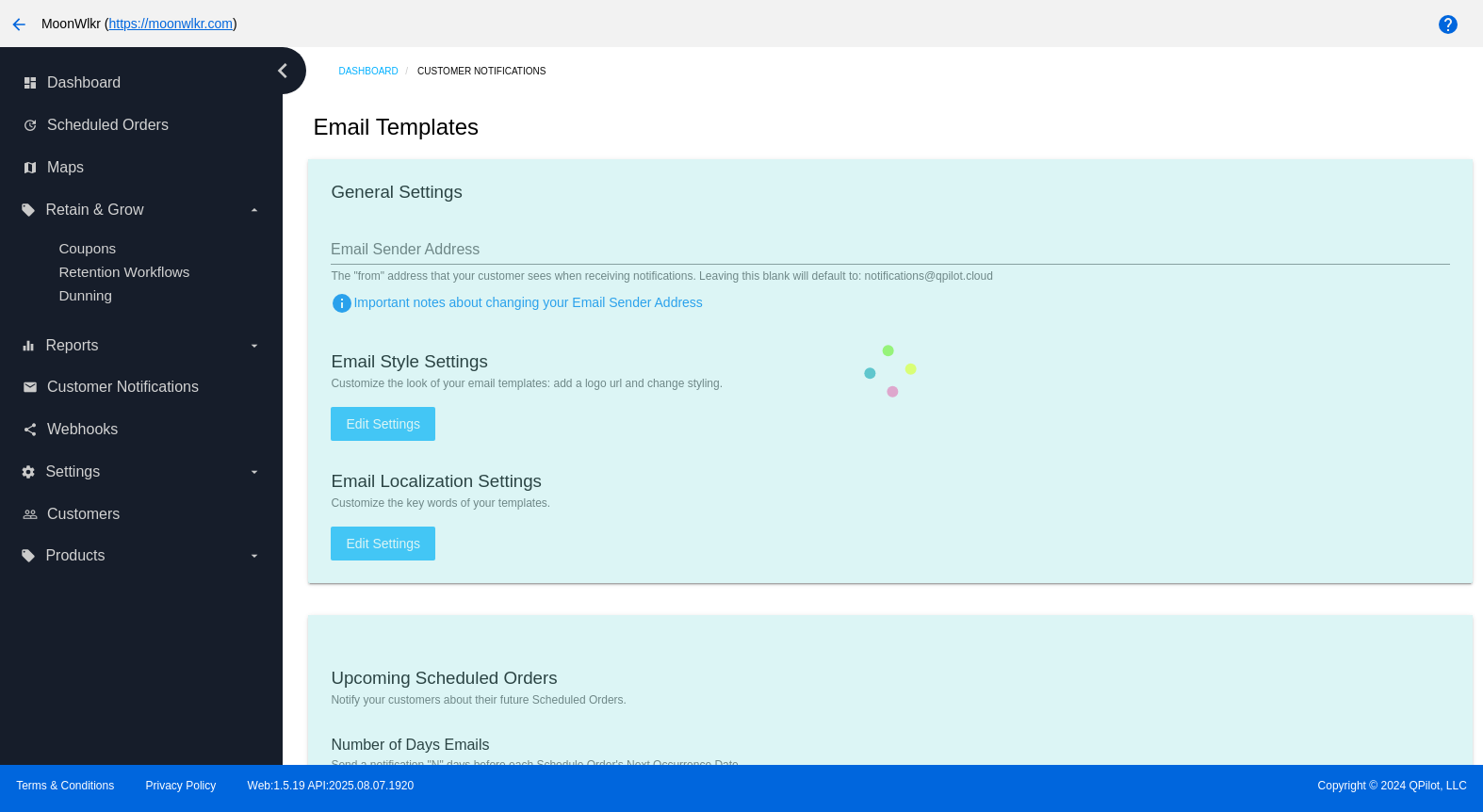 type on "1" 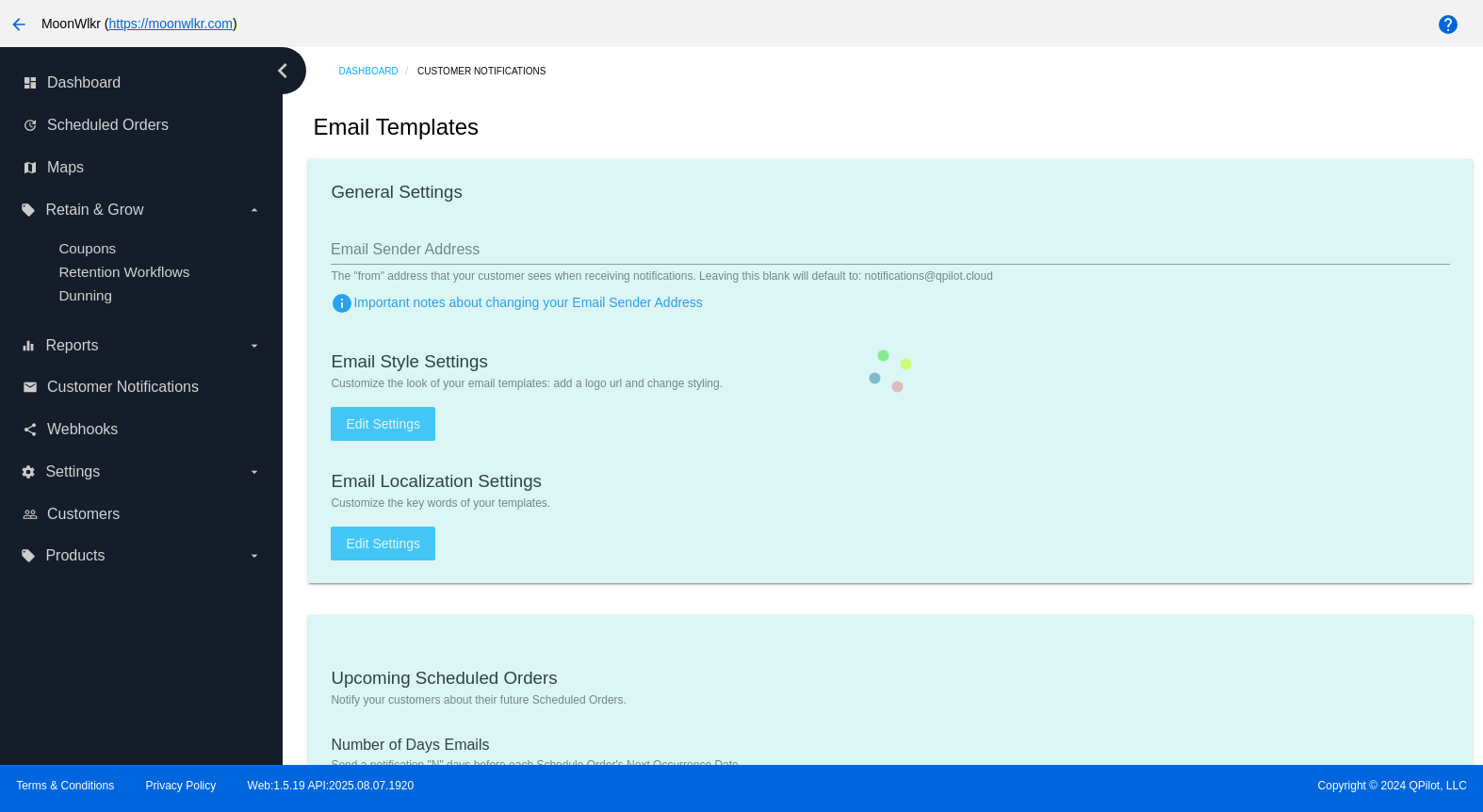 checkbox on "true" 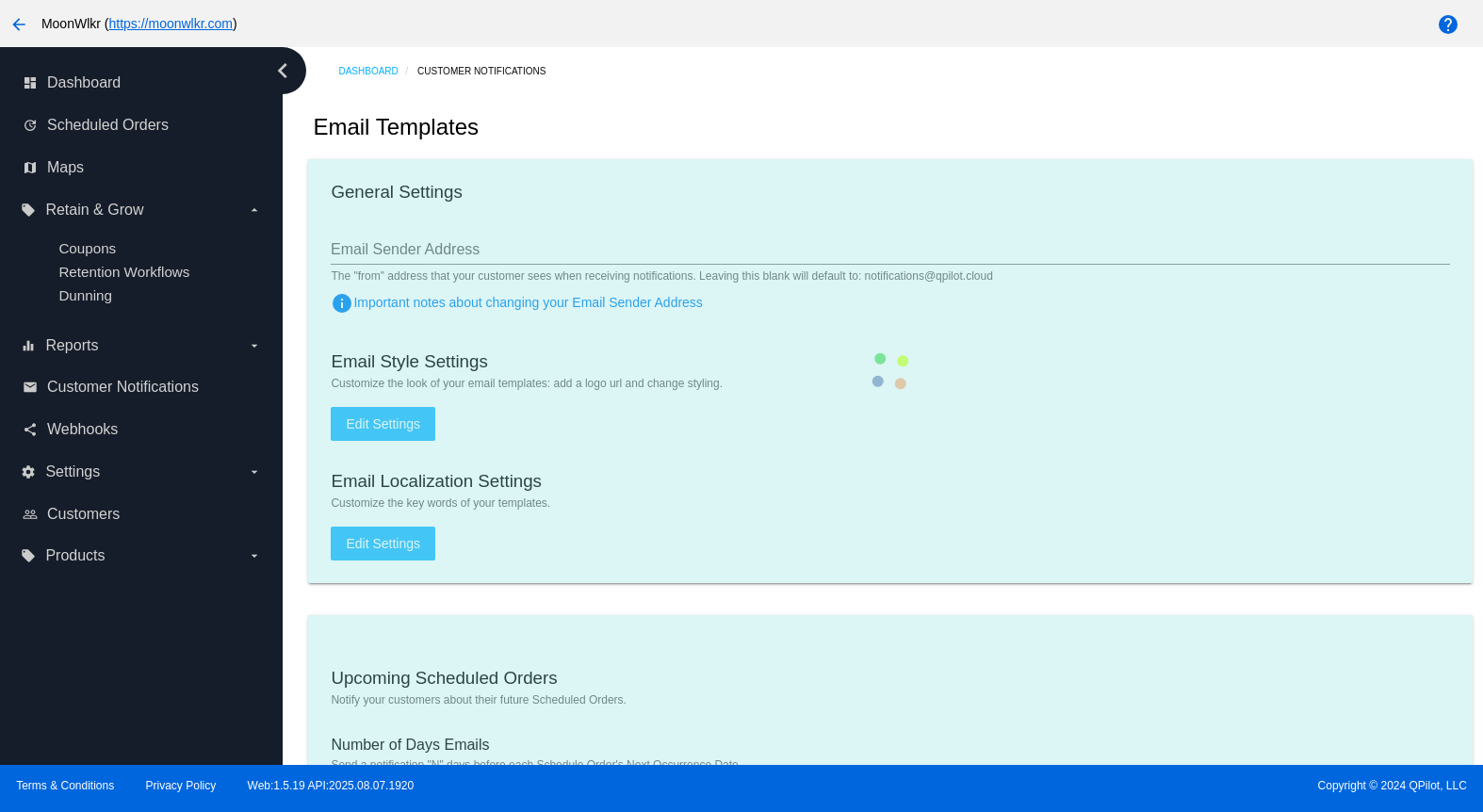 checkbox on "true" 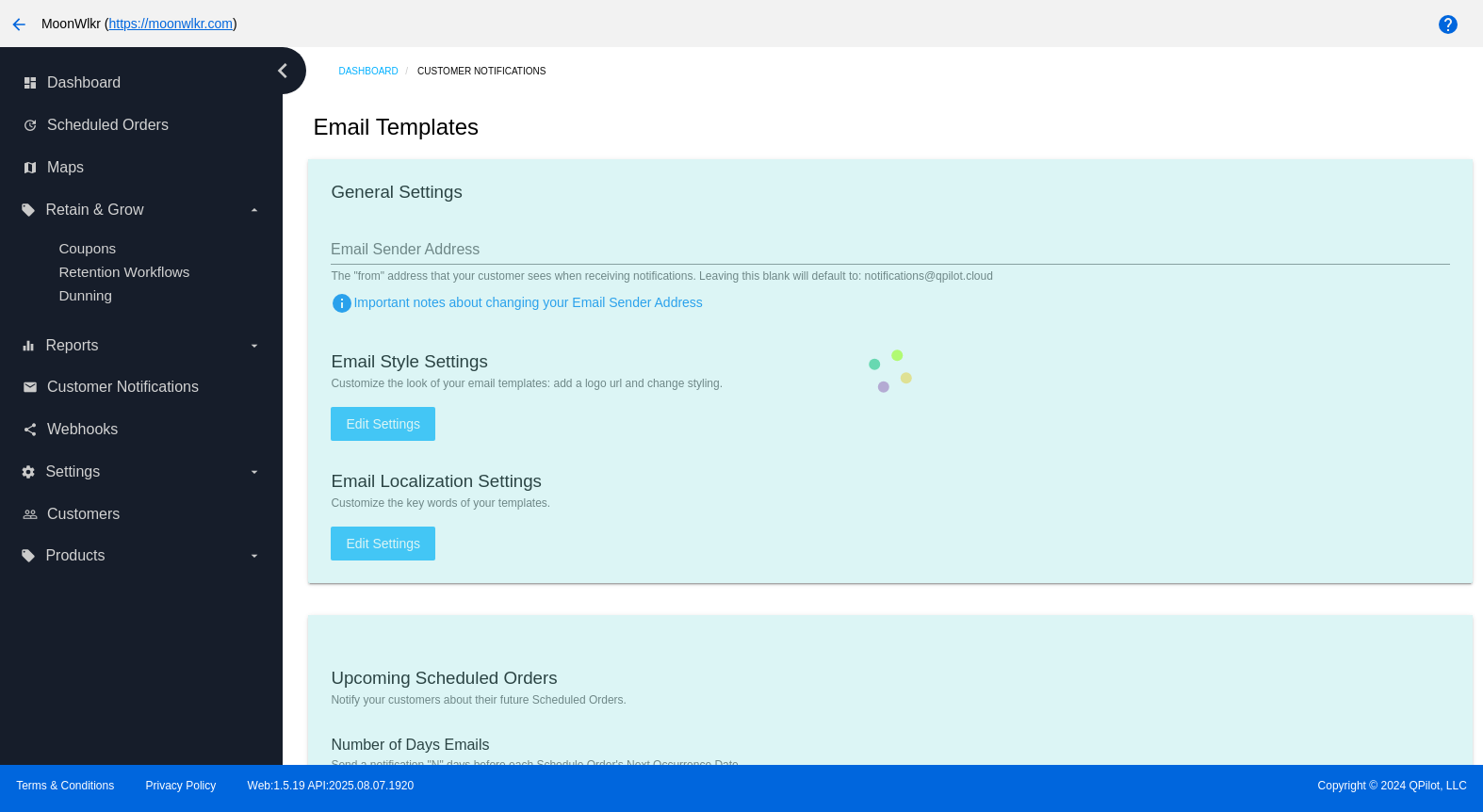 checkbox on "true" 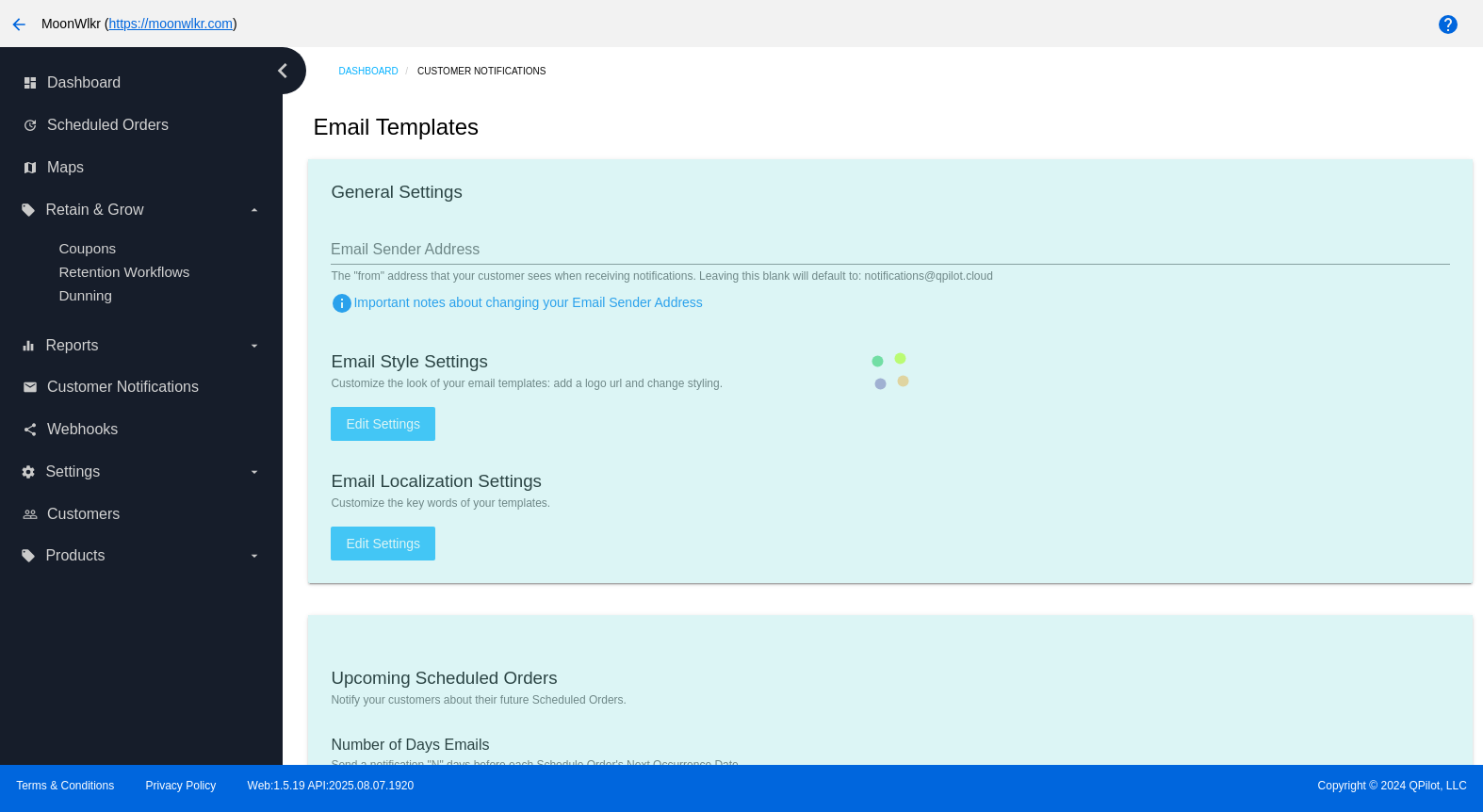checkbox on "true" 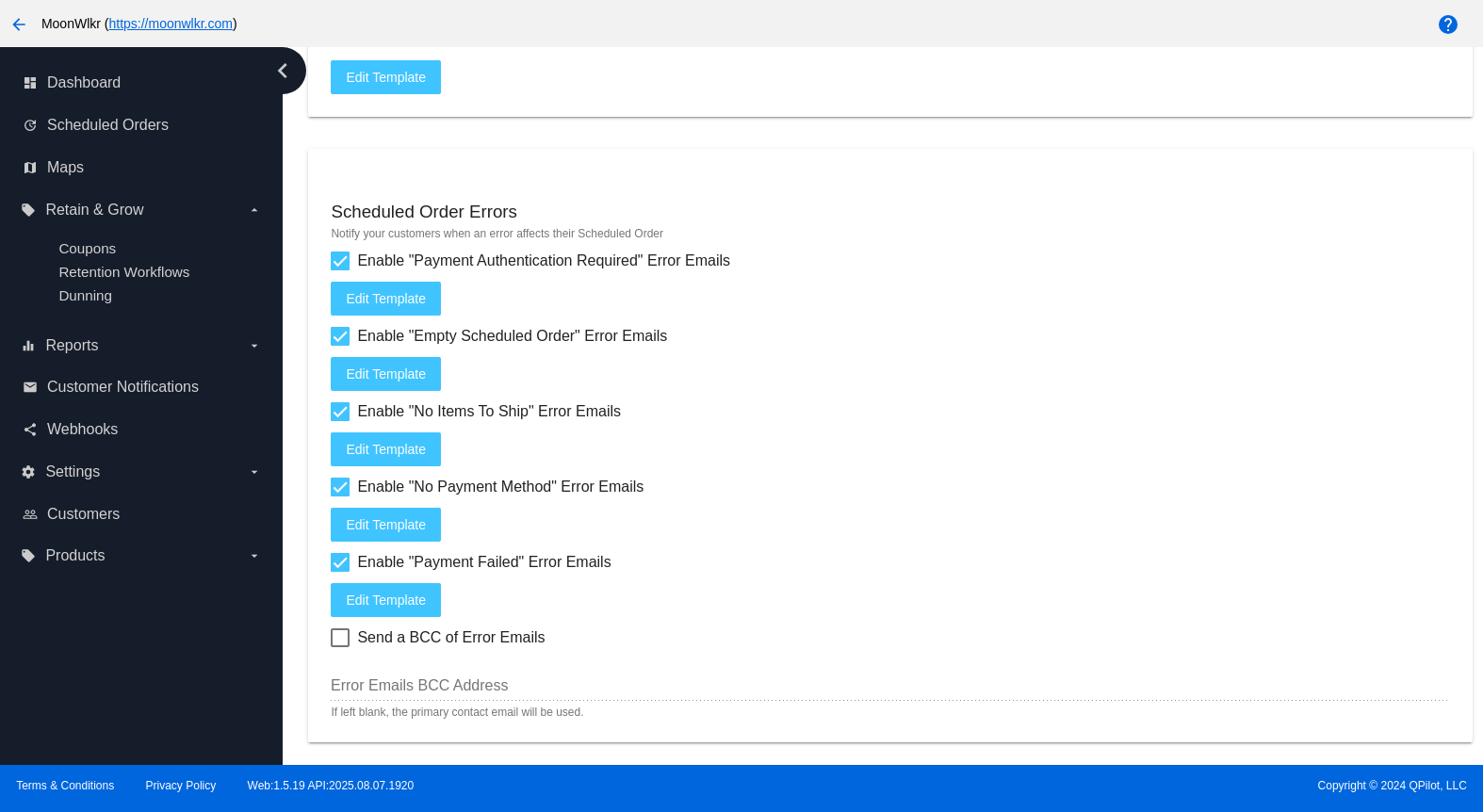 scroll, scrollTop: 2308, scrollLeft: 0, axis: vertical 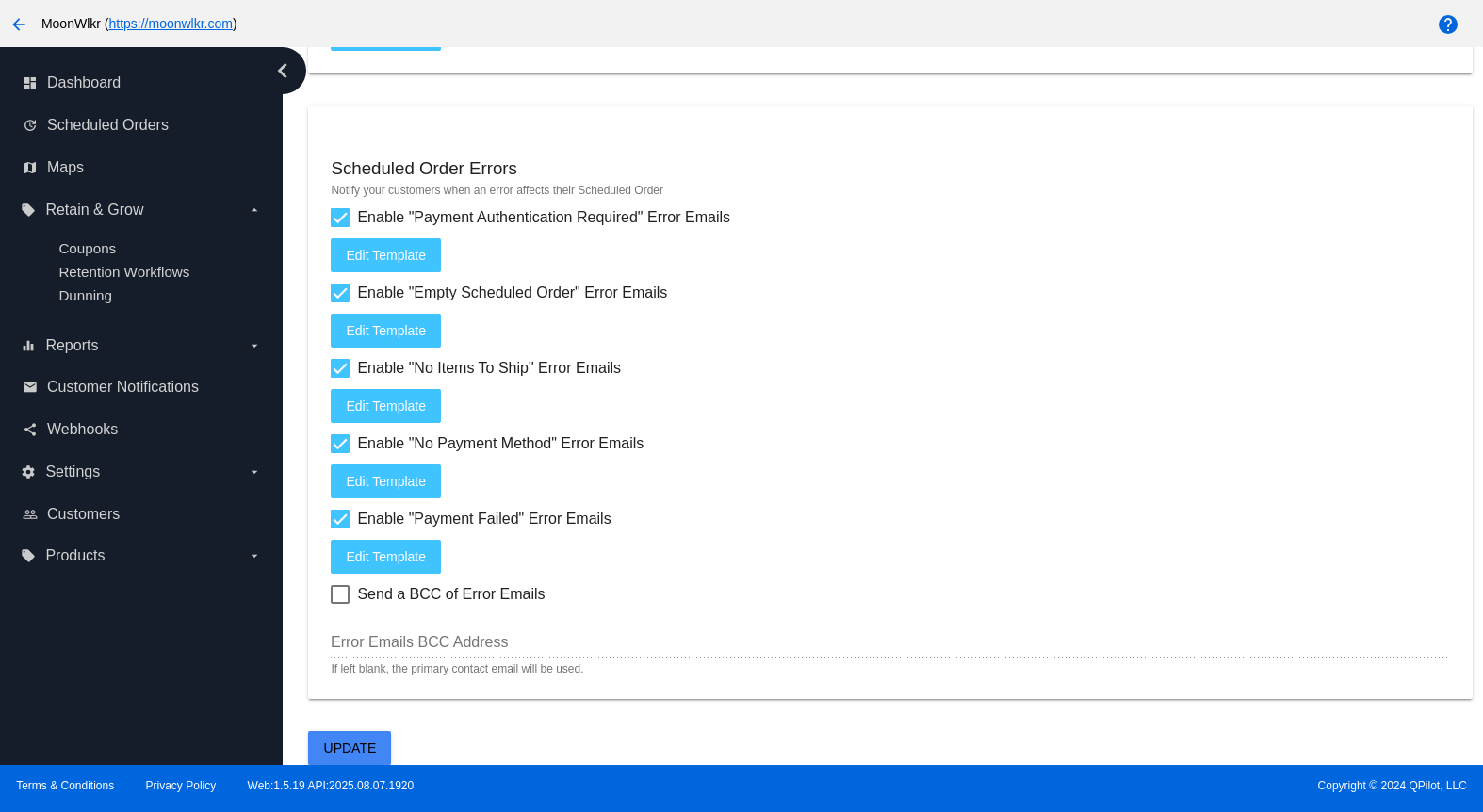 click on "Edit Template" 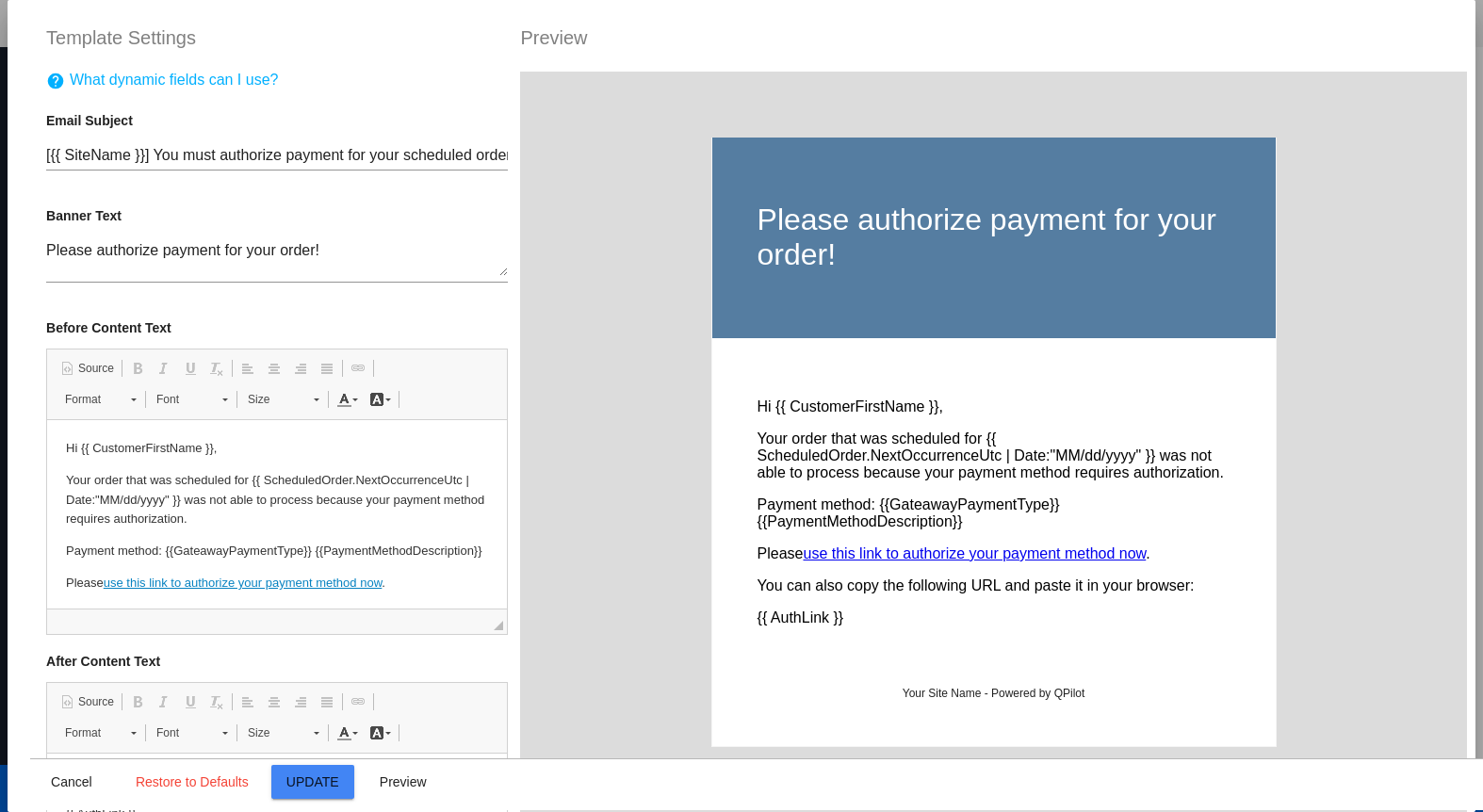 scroll, scrollTop: 0, scrollLeft: 0, axis: both 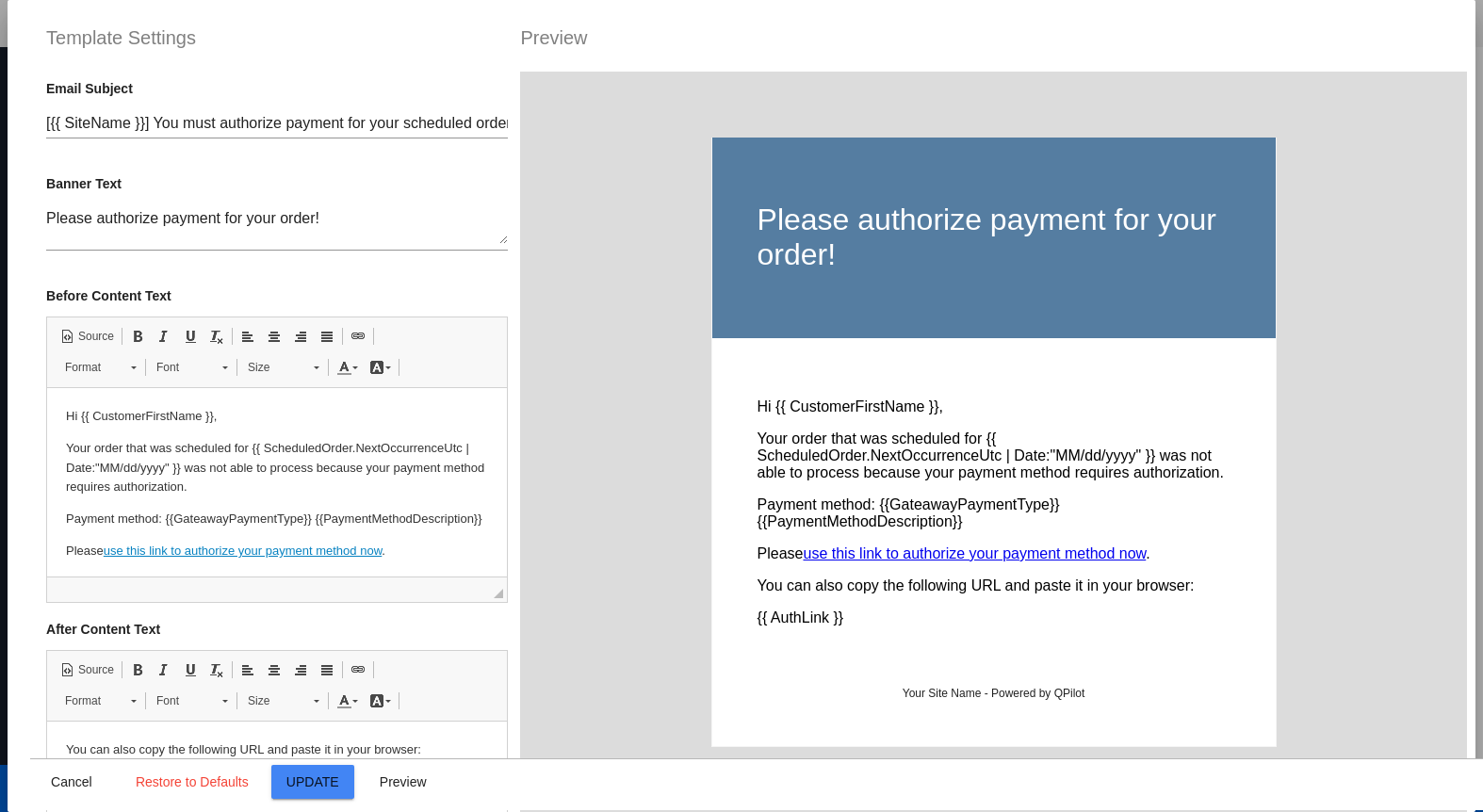 click on "Your order that was scheduled for {{ ScheduledOrder.NextOccurrenceUtc | Date:"MM/dd/yyyy" }} was not able to process because your payment method requires authorization." at bounding box center (277, 468) 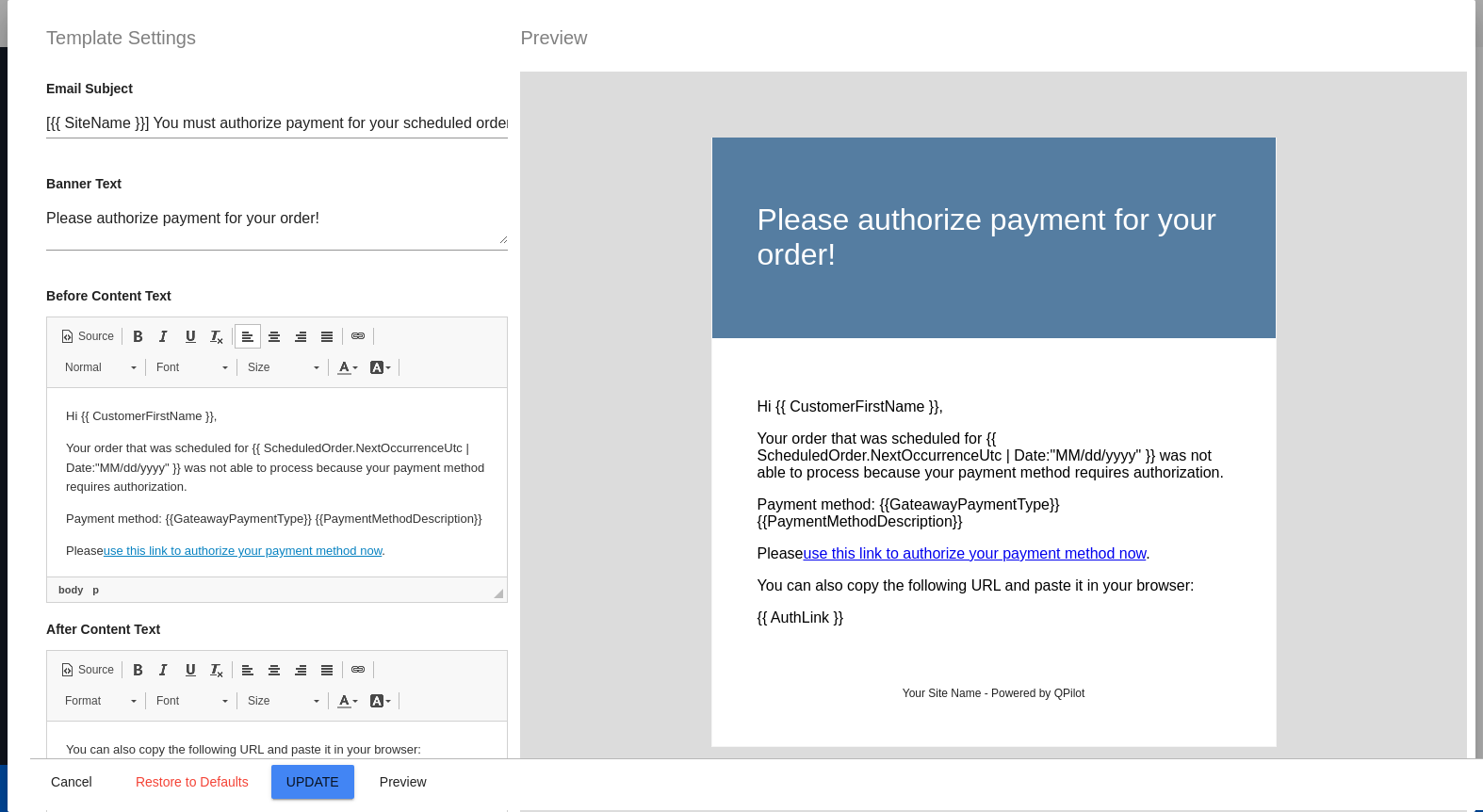 scroll, scrollTop: 4, scrollLeft: 0, axis: vertical 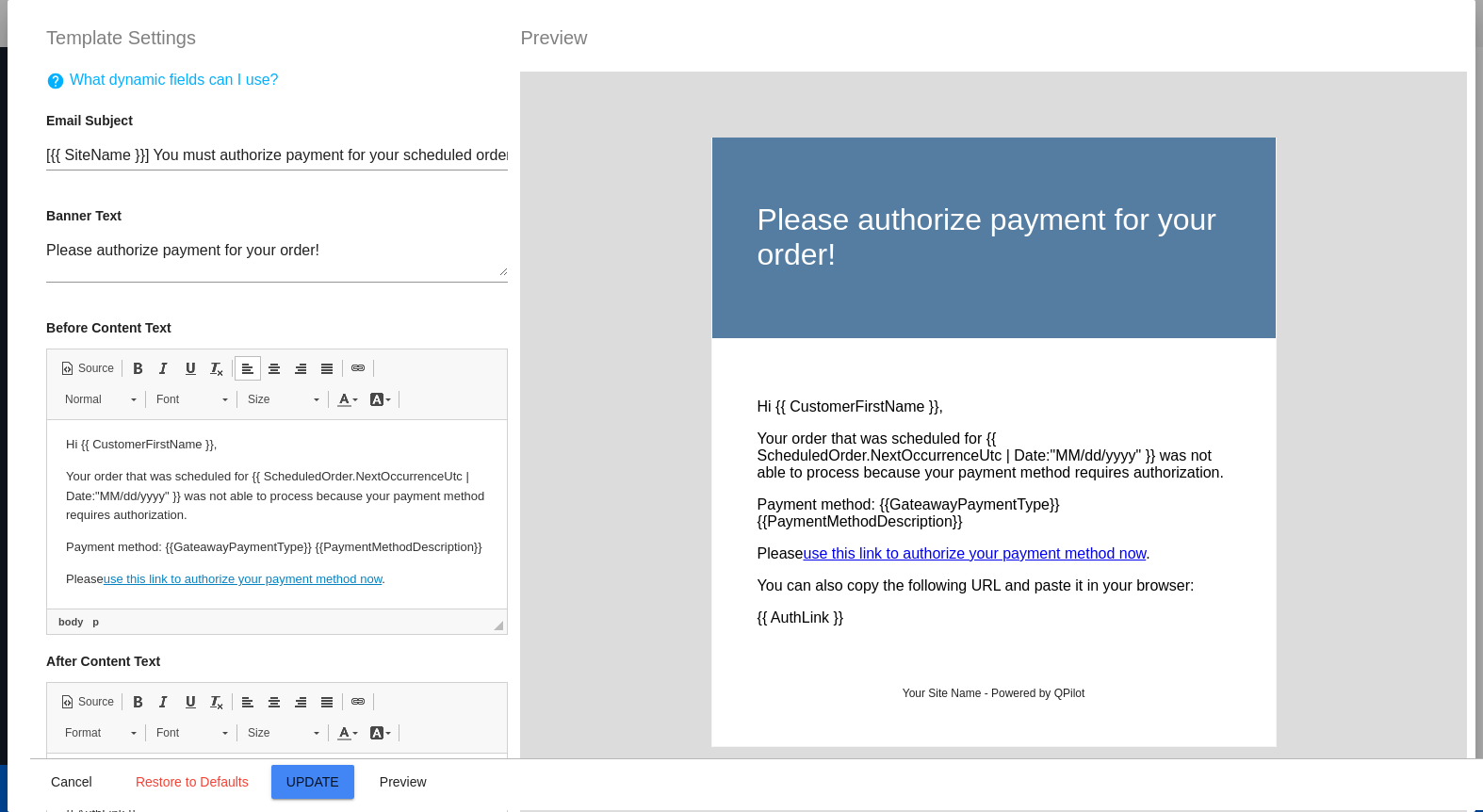 click on "help
What dynamic fields can I use?" at bounding box center [162, 83] 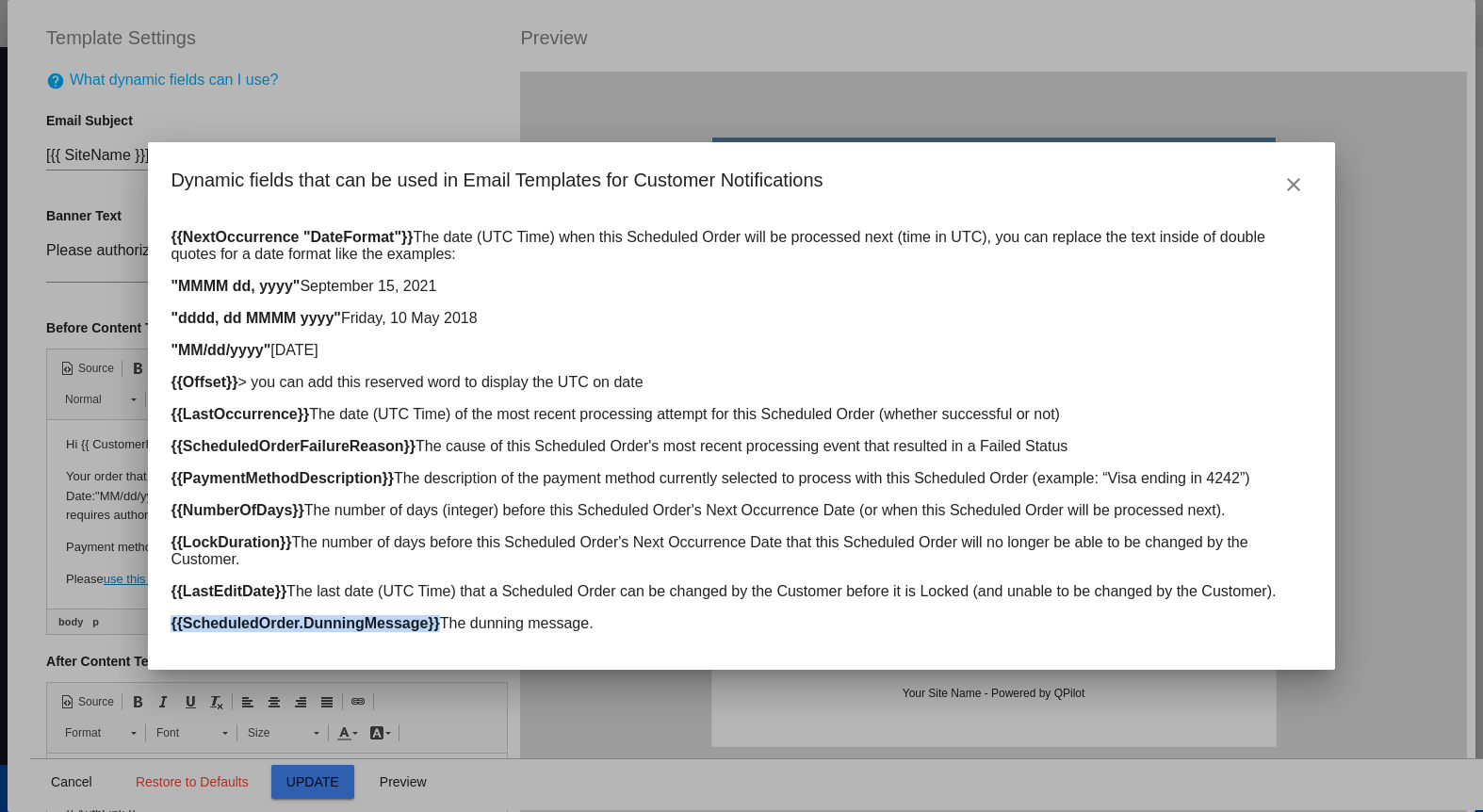 drag, startPoint x: 436, startPoint y: 632, endPoint x: 171, endPoint y: 629, distance: 265.01698 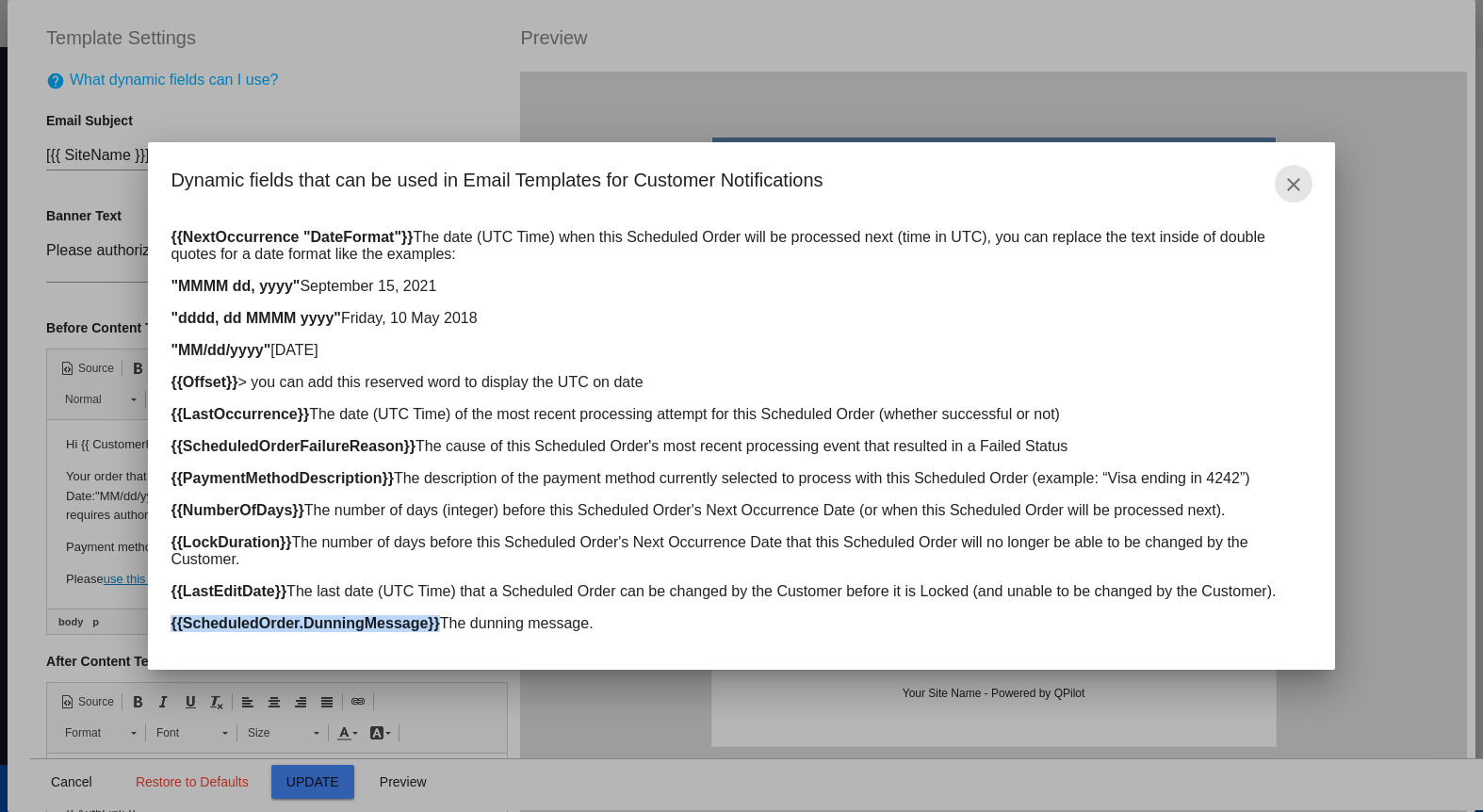 click on "close" at bounding box center (1294, 185) 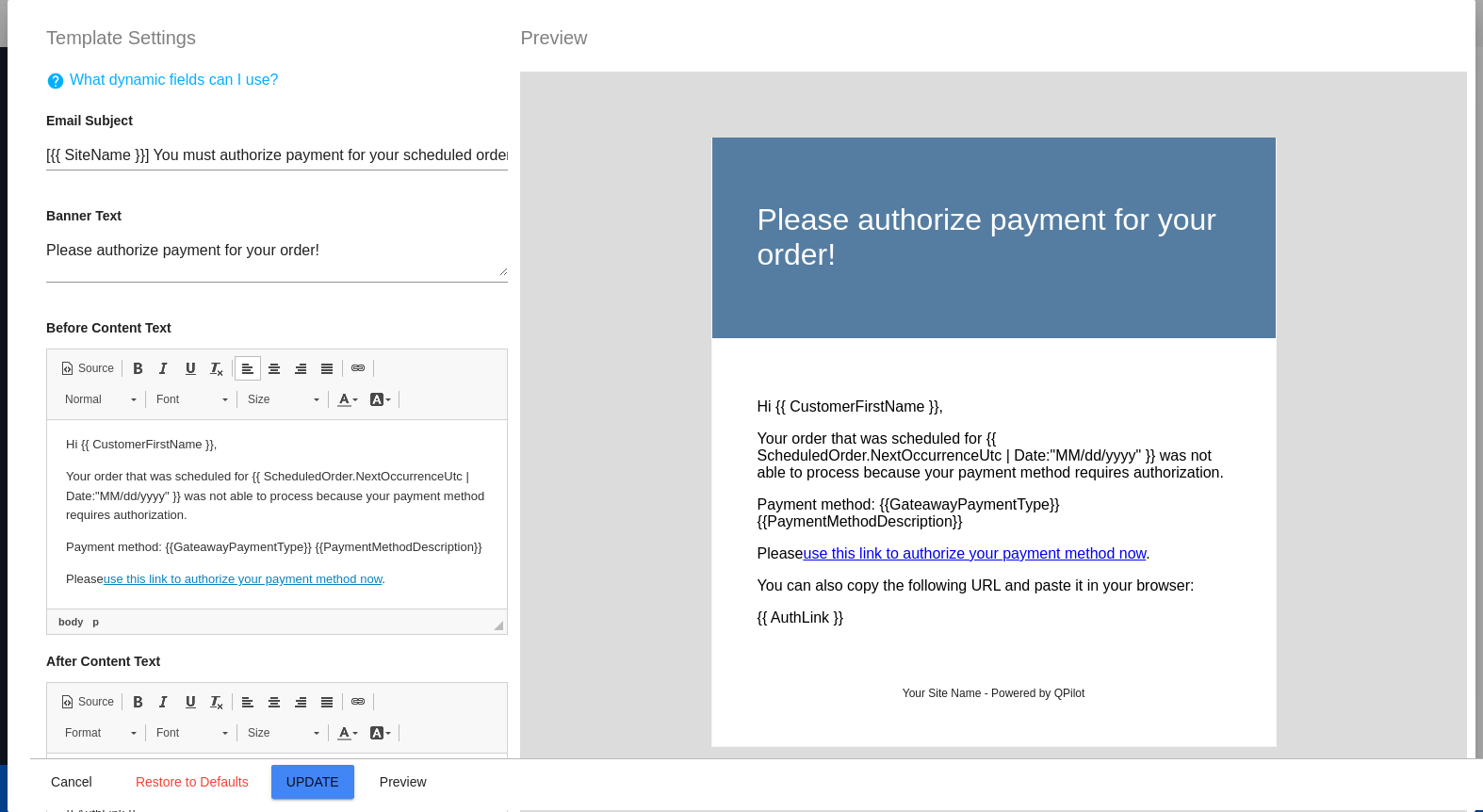 click on "Your order that was scheduled for {{ ScheduledOrder.NextOccurrenceUtc | Date:"MM/dd/yyyy" }} was not able to process because your payment method requires authorization." at bounding box center [277, 496] 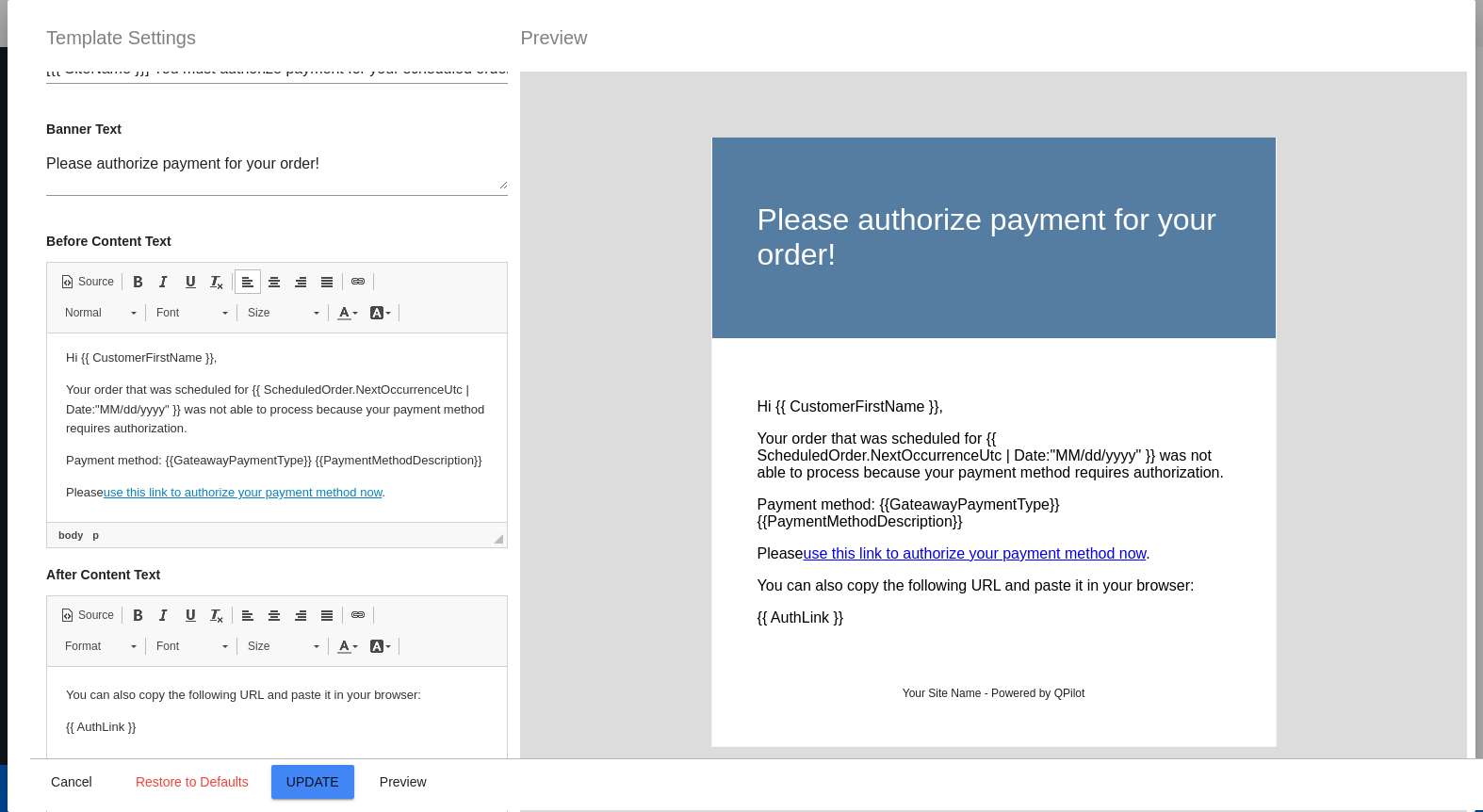 scroll, scrollTop: 88, scrollLeft: 0, axis: vertical 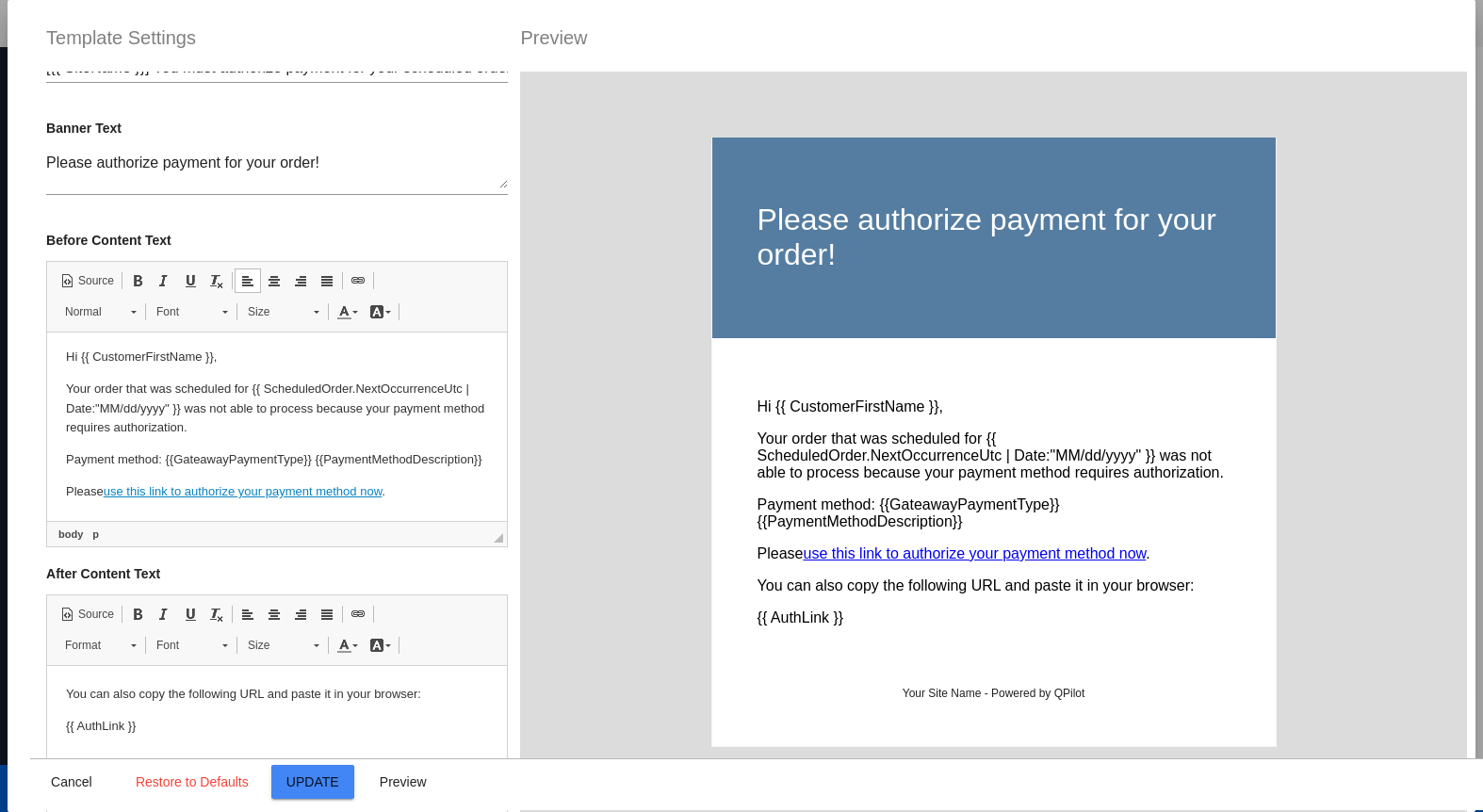 click on "Please   use this link to authorize your payment method now ." at bounding box center [277, 492] 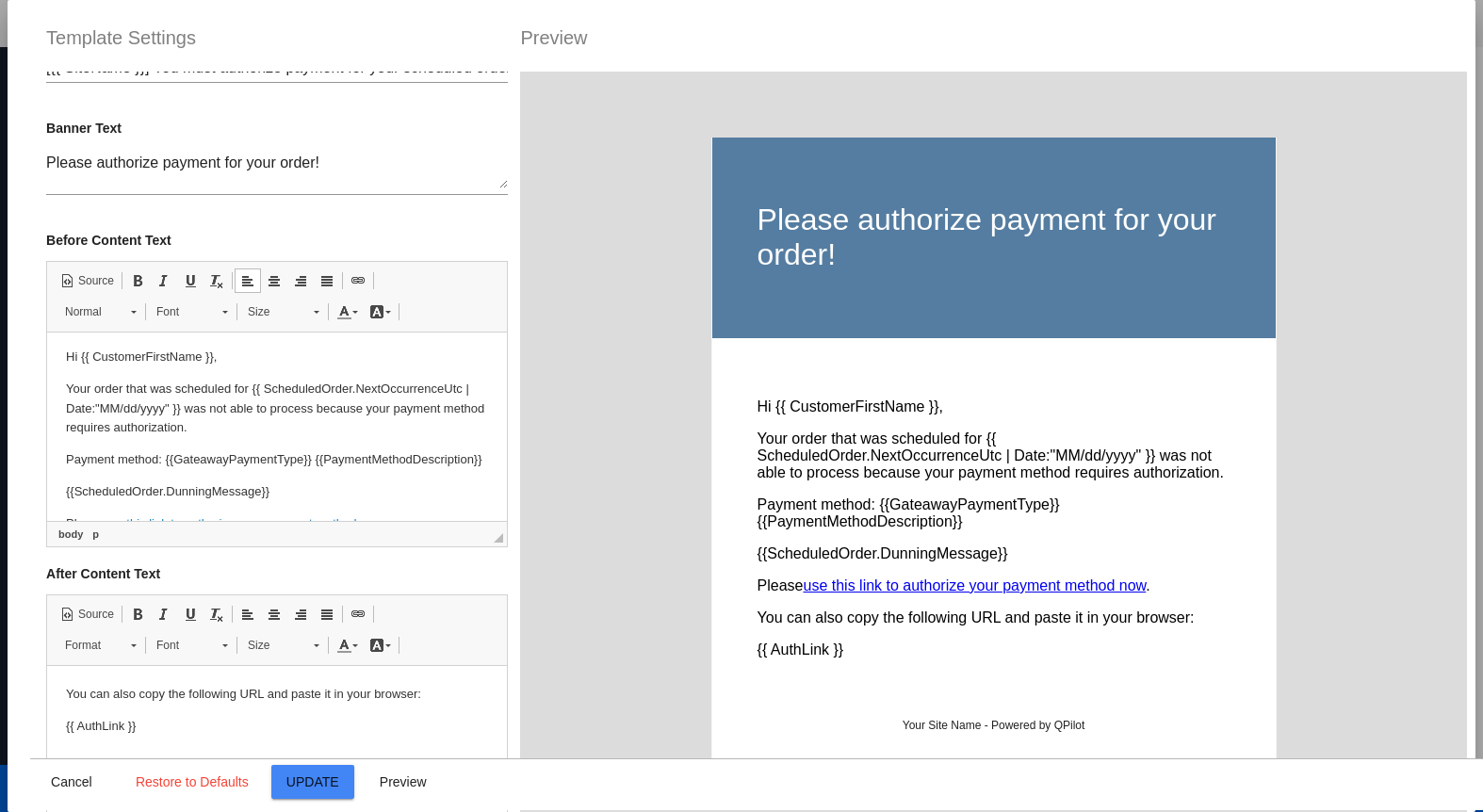 scroll, scrollTop: 36, scrollLeft: 0, axis: vertical 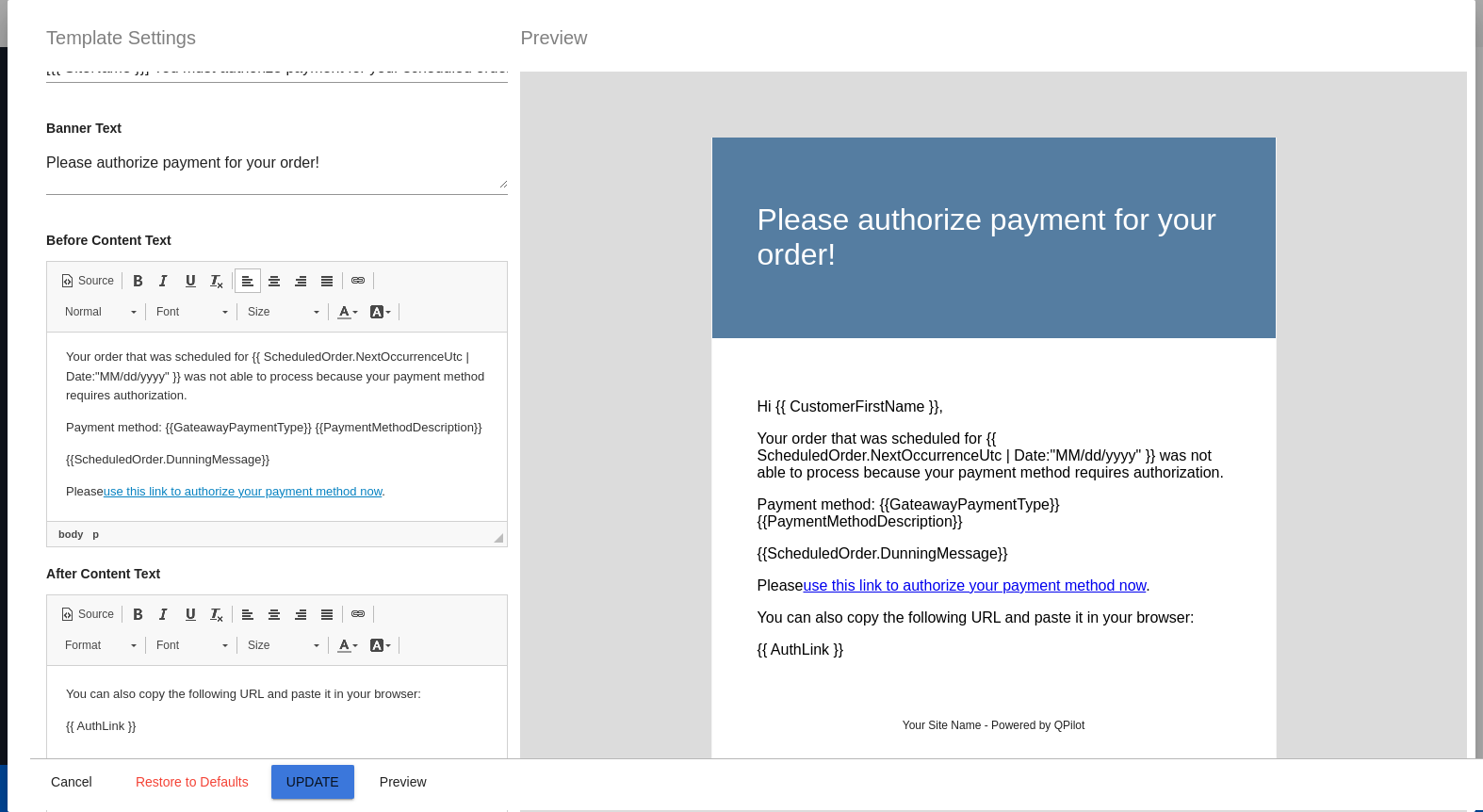click on "Update" 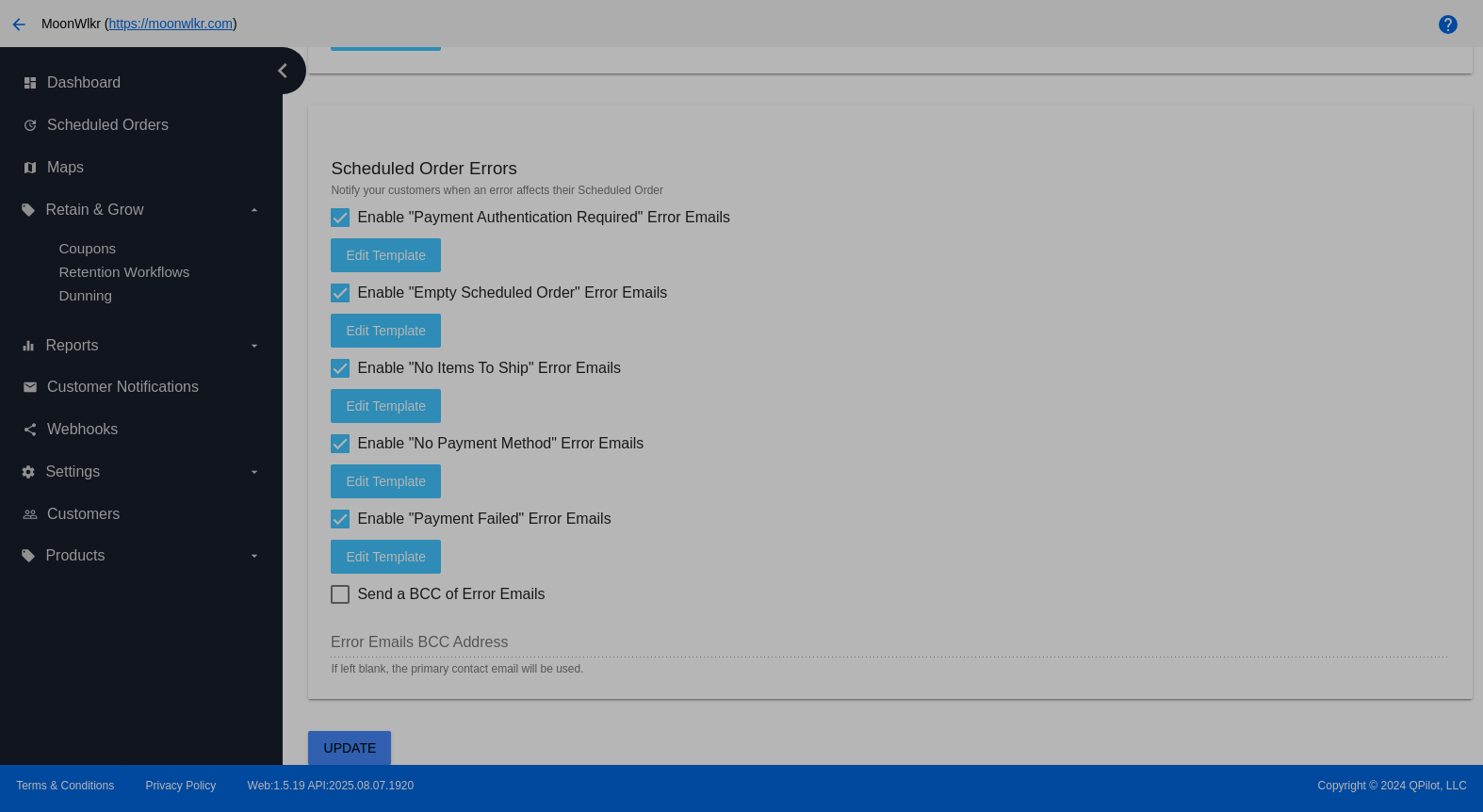 type on "[{{ ScheduledOrder.Customer.Site.Name }}] You must authorize payment for your scheduled order for {{ ScheduledOrder.NextOccurrenceUtc | Date:"MM/dd/yyyy" }}." 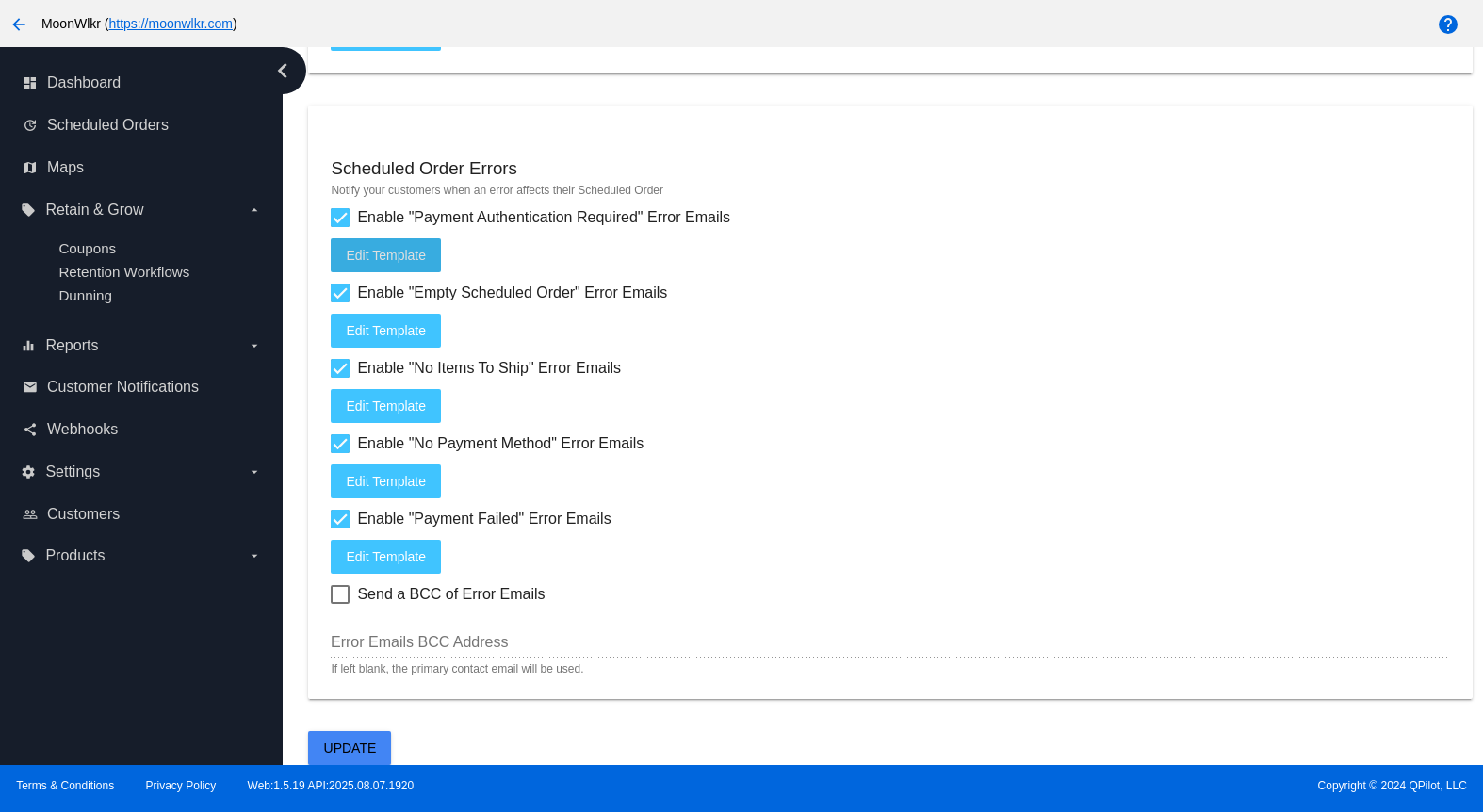 click at bounding box center [340, 218] 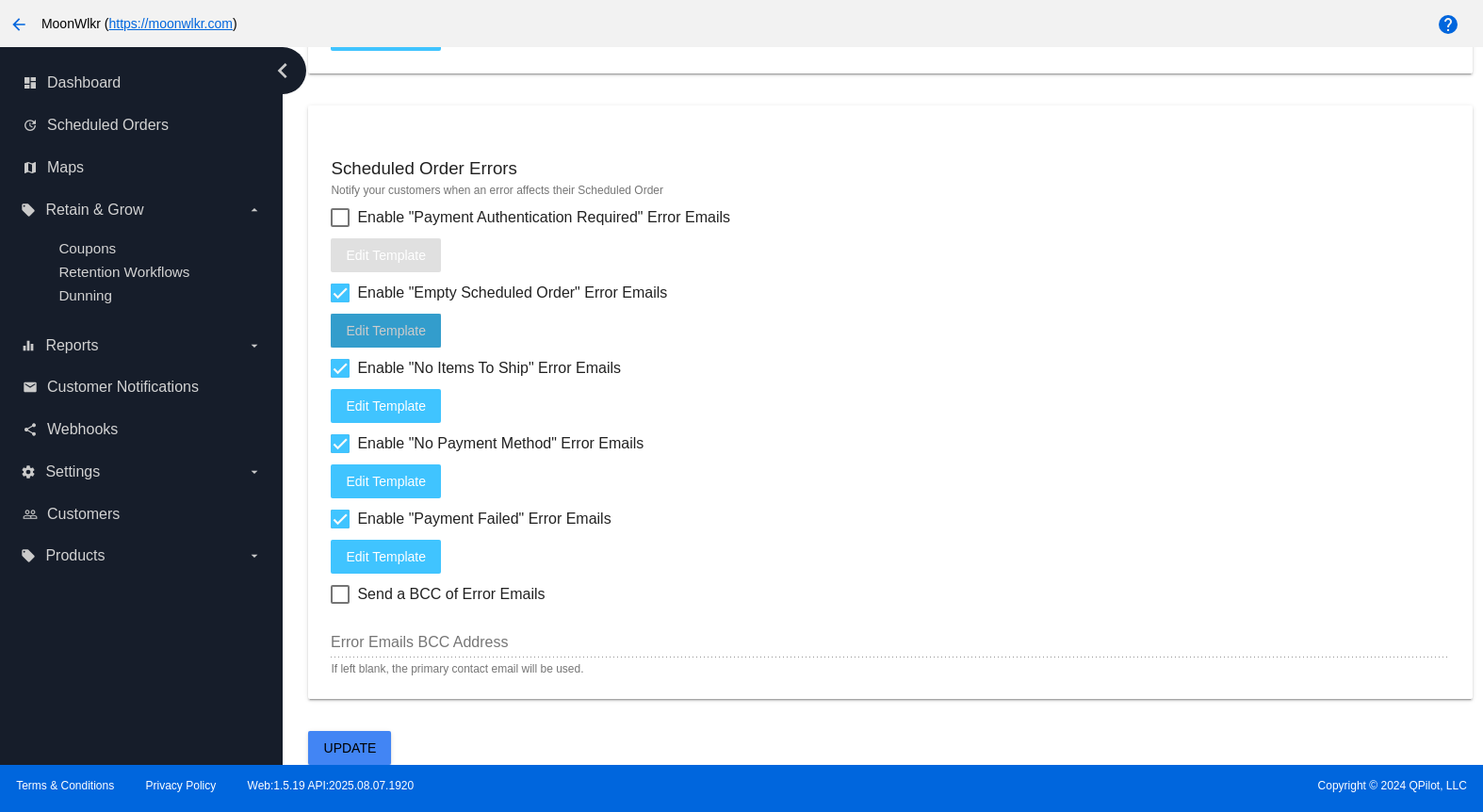 click on "Edit
Template" 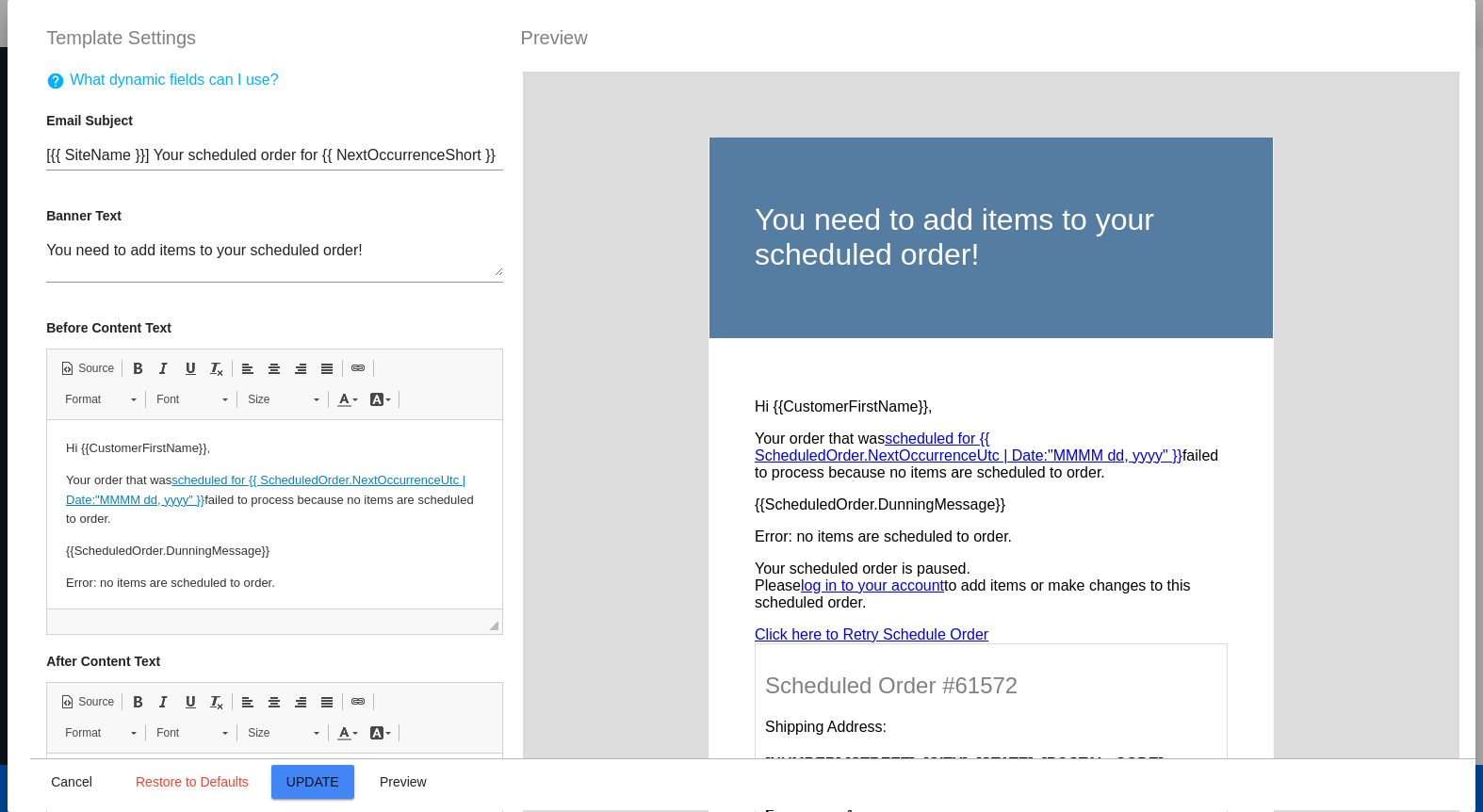 scroll, scrollTop: 0, scrollLeft: 0, axis: both 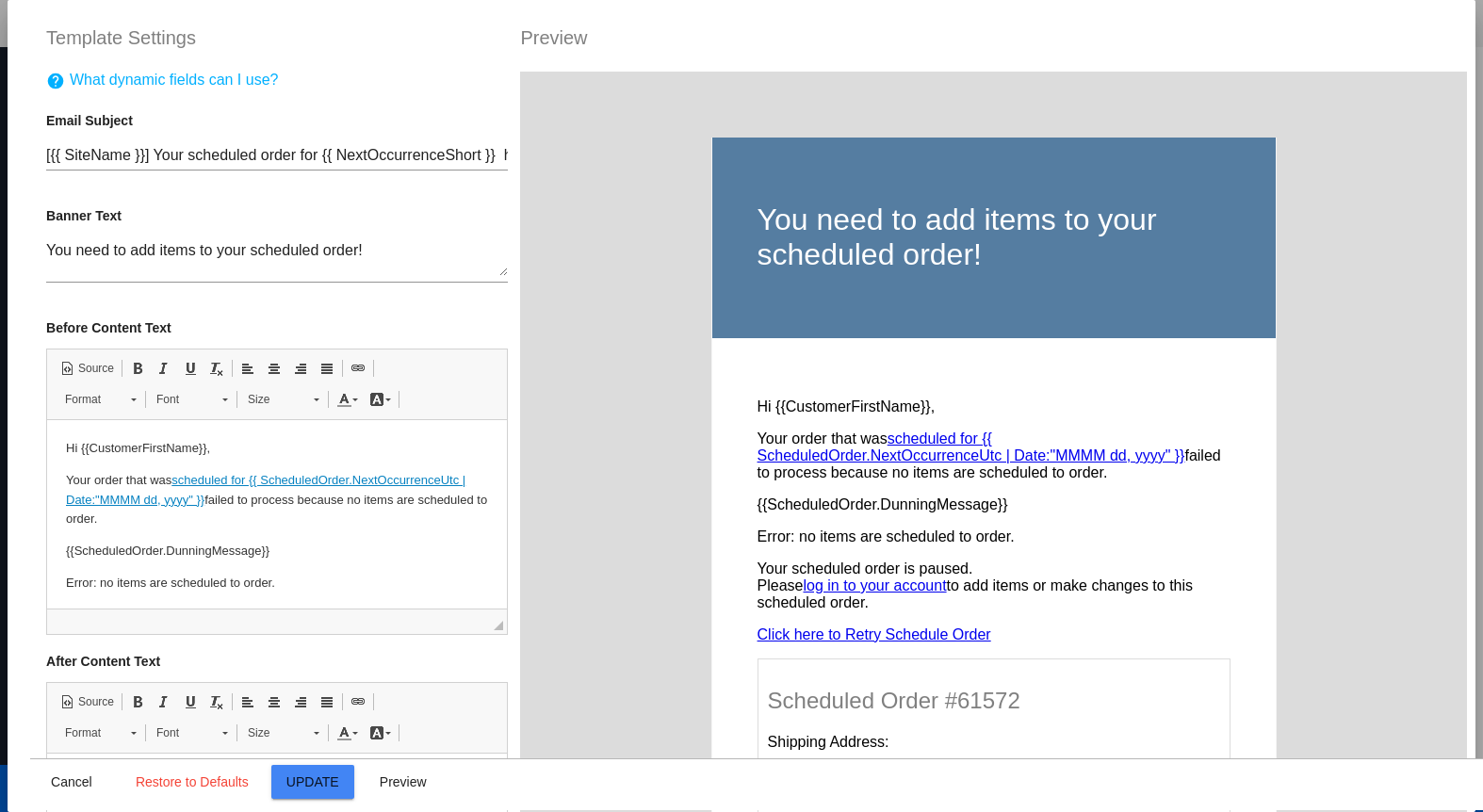 click on "help
What dynamic fields can I use?" at bounding box center (162, 83) 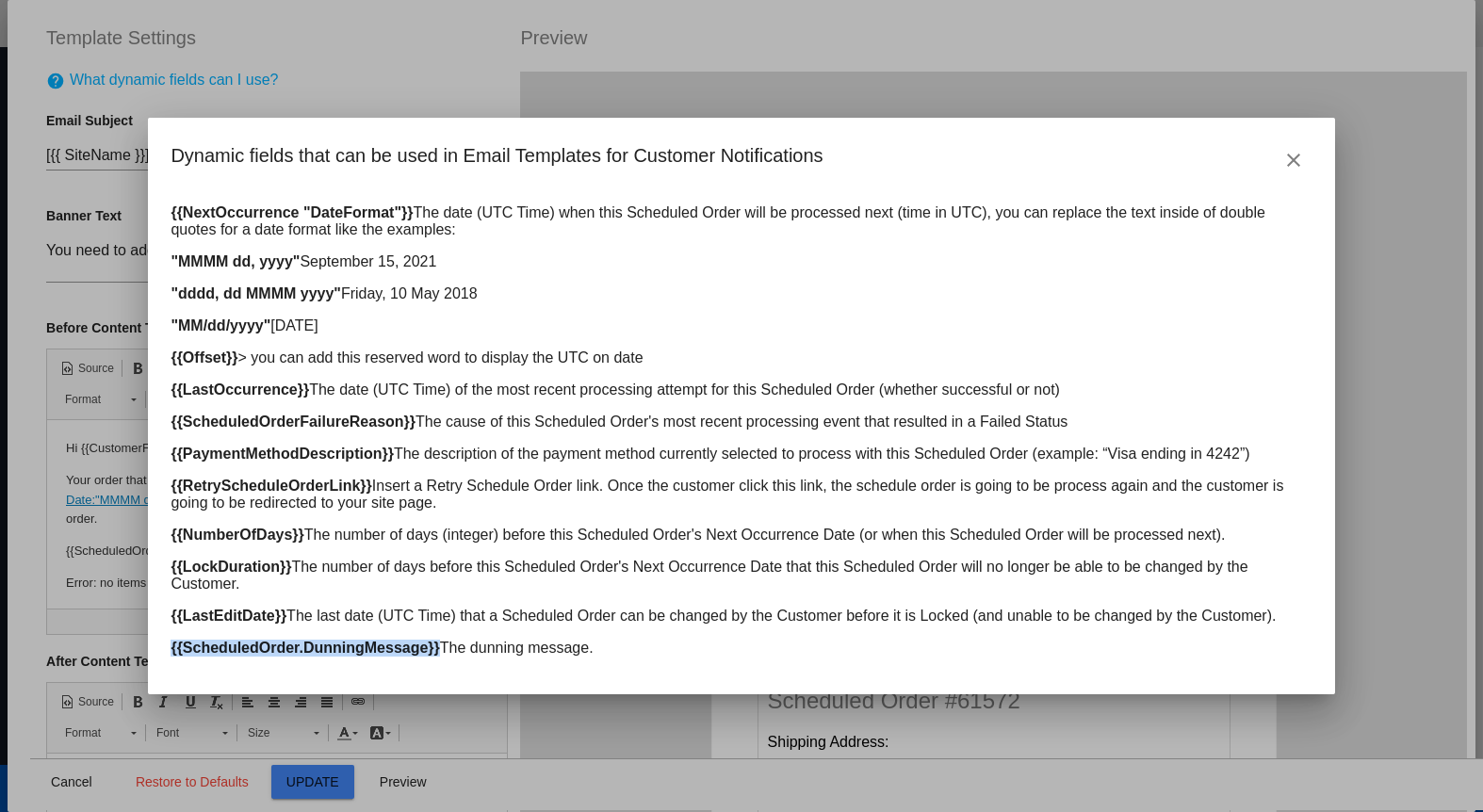drag, startPoint x: 437, startPoint y: 654, endPoint x: 188, endPoint y: 642, distance: 249.28899 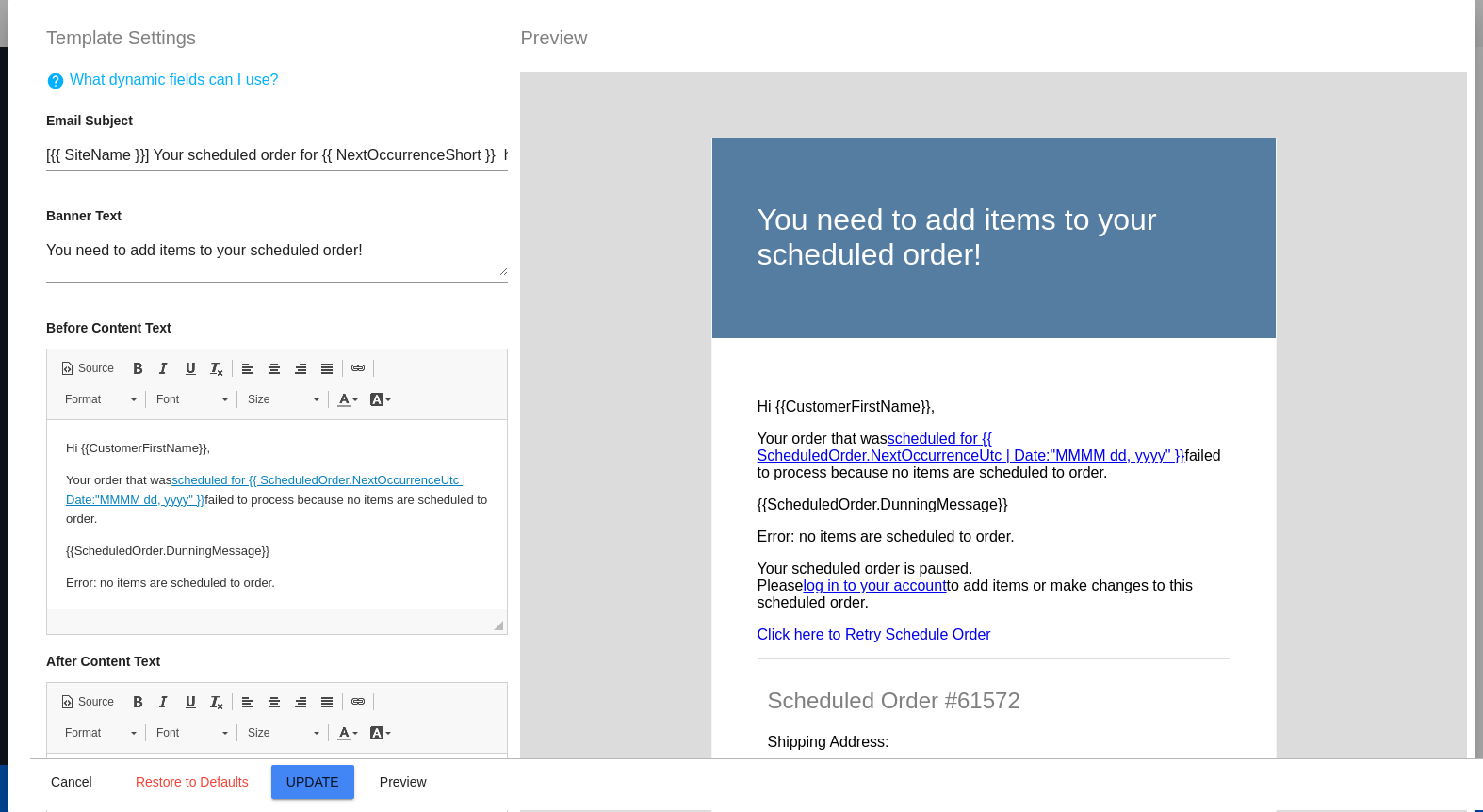 click on "Update" 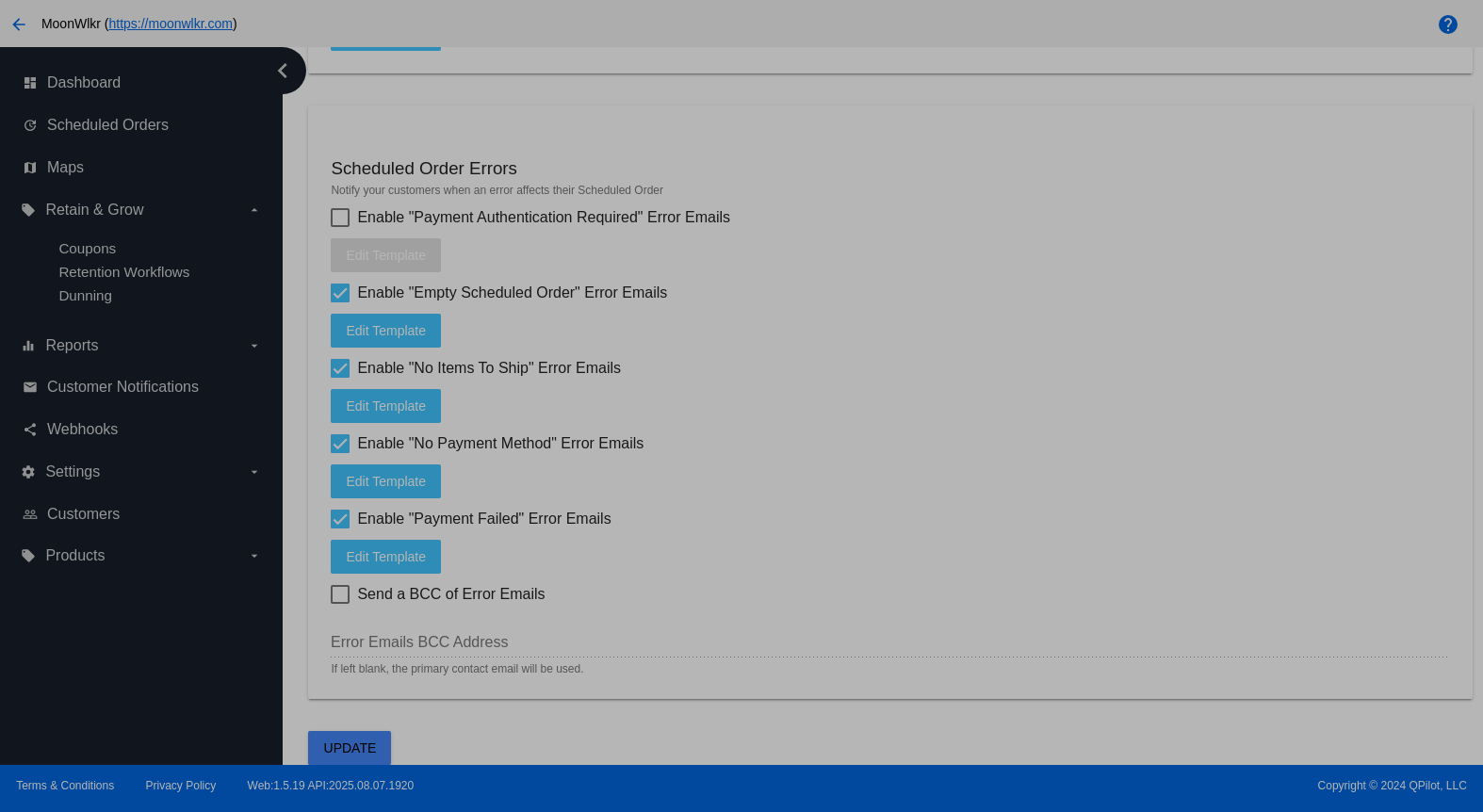 type on "[{{ ScheduledOrder.Customer.Site.Name }}] Your scheduled order for {{ ScheduledOrder.NextOccurrenceUtc | Date:"MMMM d" }}  has no items and could not be processed" 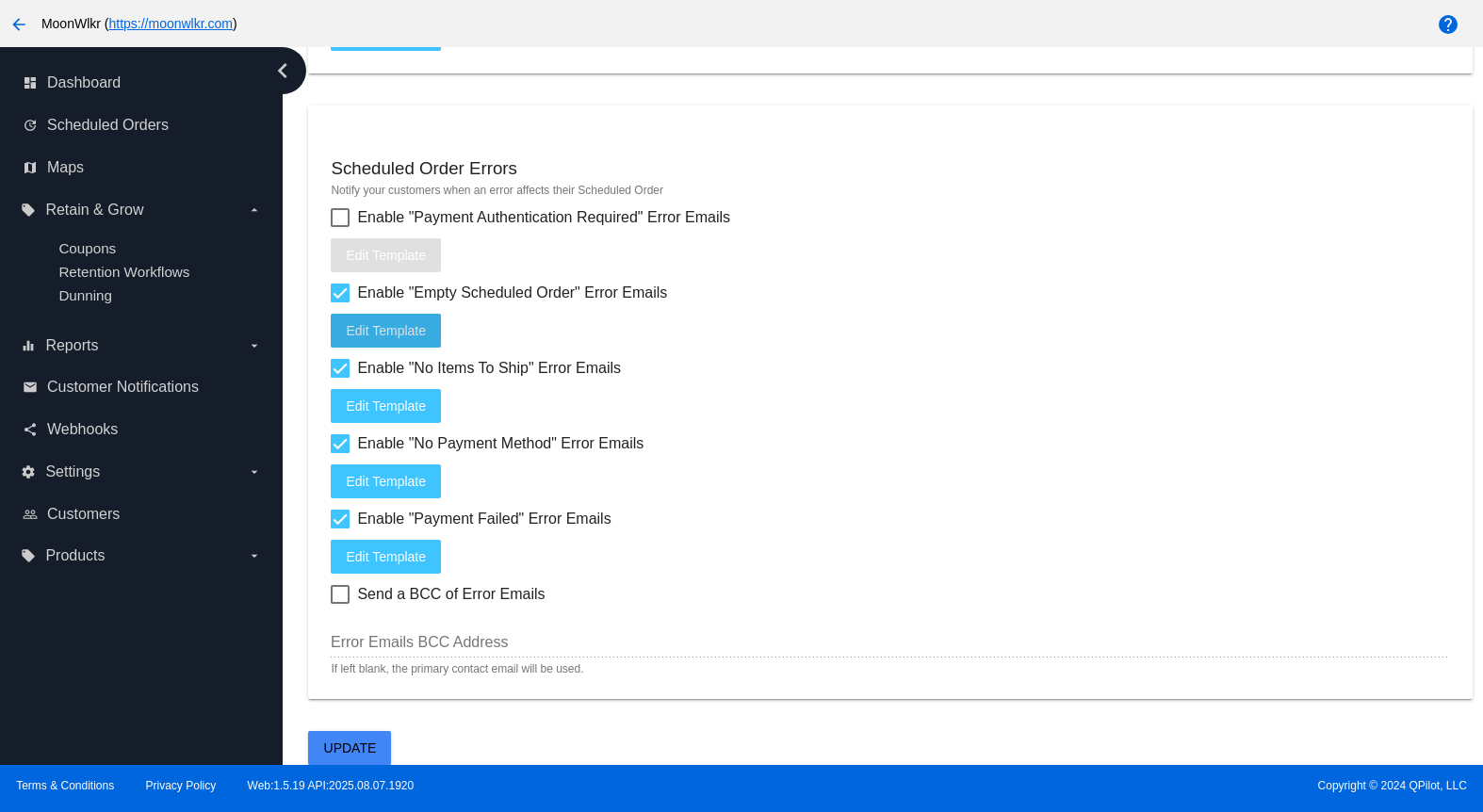 click on "Edit
Template" 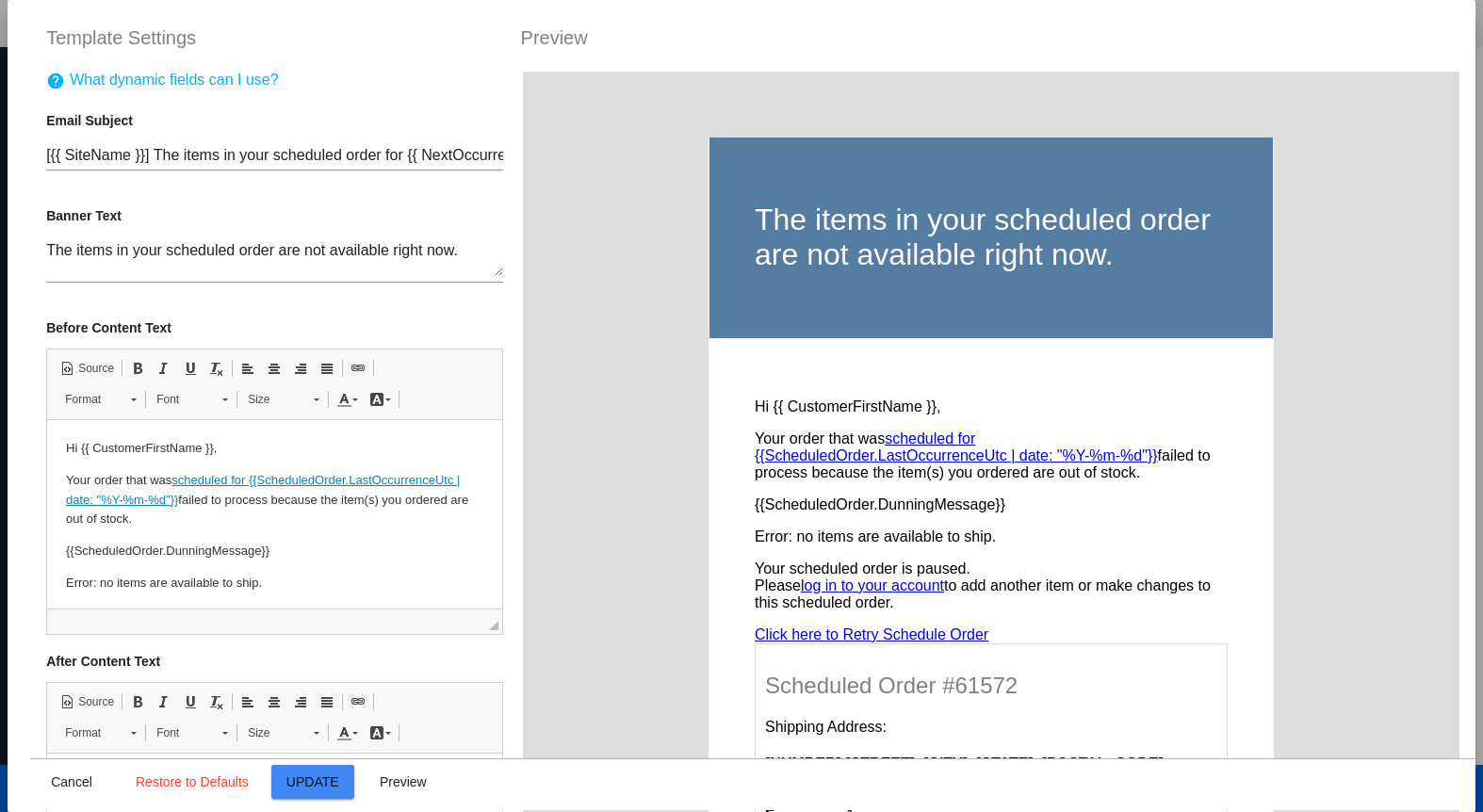 scroll, scrollTop: 0, scrollLeft: 0, axis: both 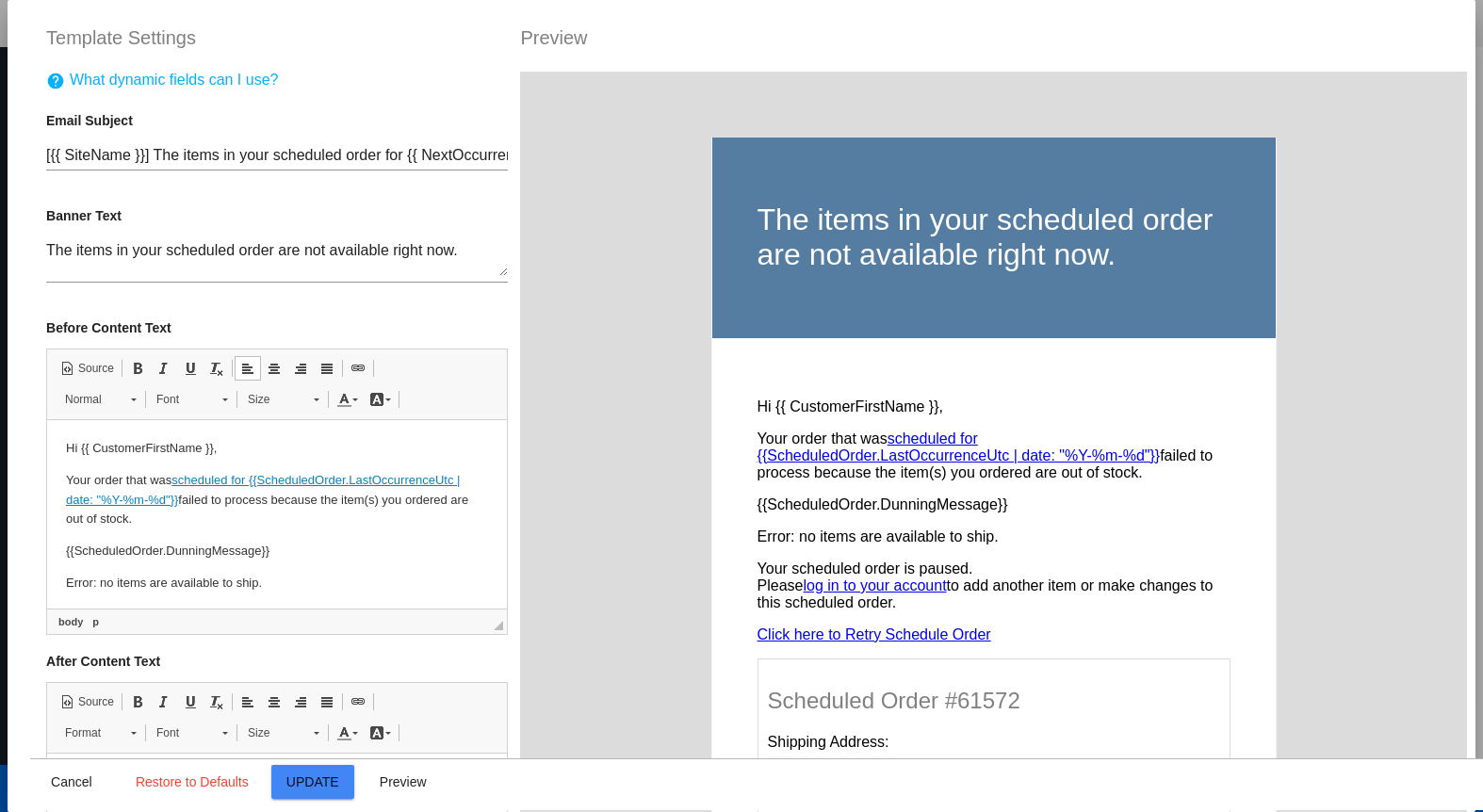 click on "{{ScheduledOrder.DunningMessage}}" at bounding box center [277, 551] 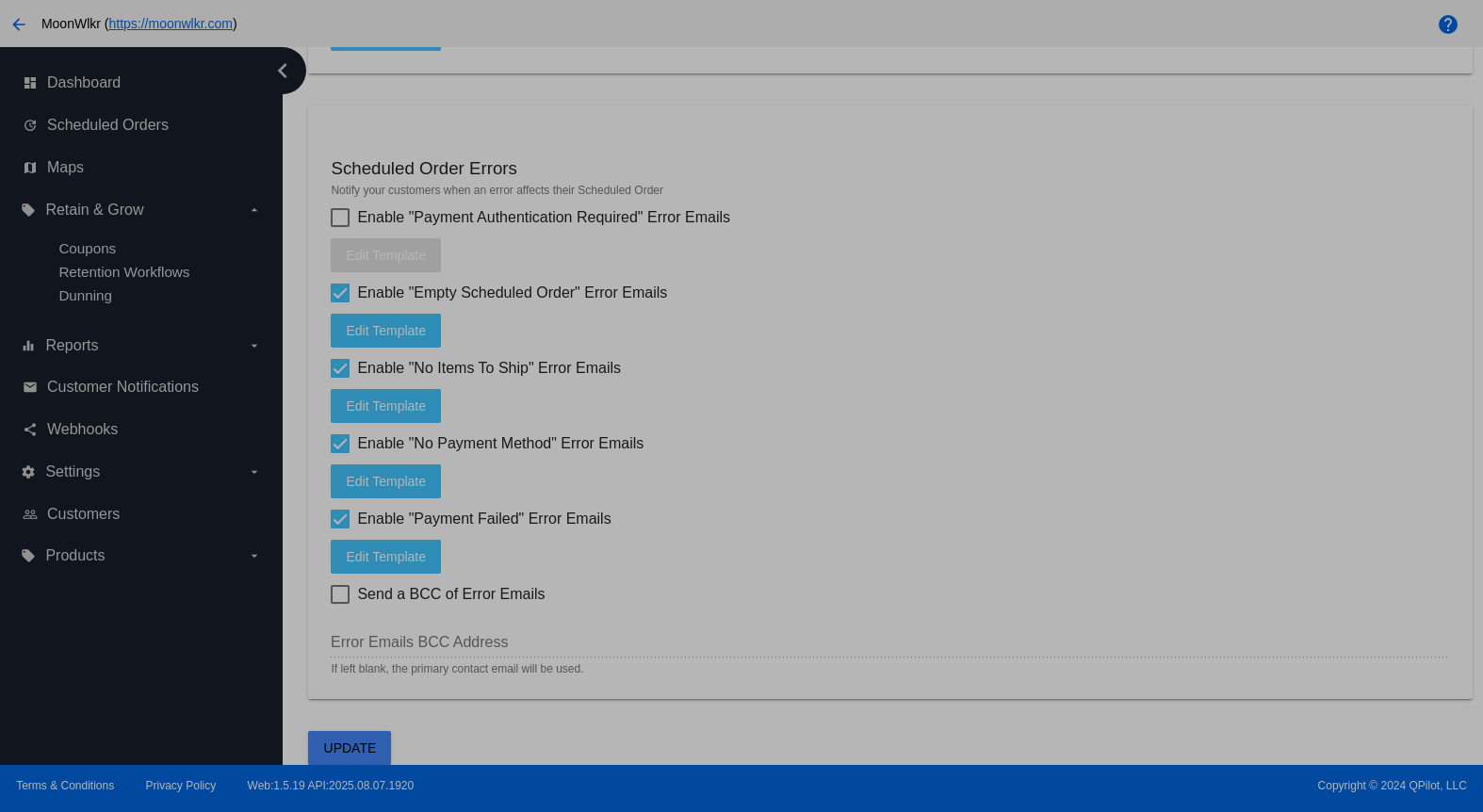 type on "[{{ SiteName }}] The items in your scheduled order for {{ ScheduledOrder.NextOccurrenceUtc | Date:"MMMM d" }} are not available right now" 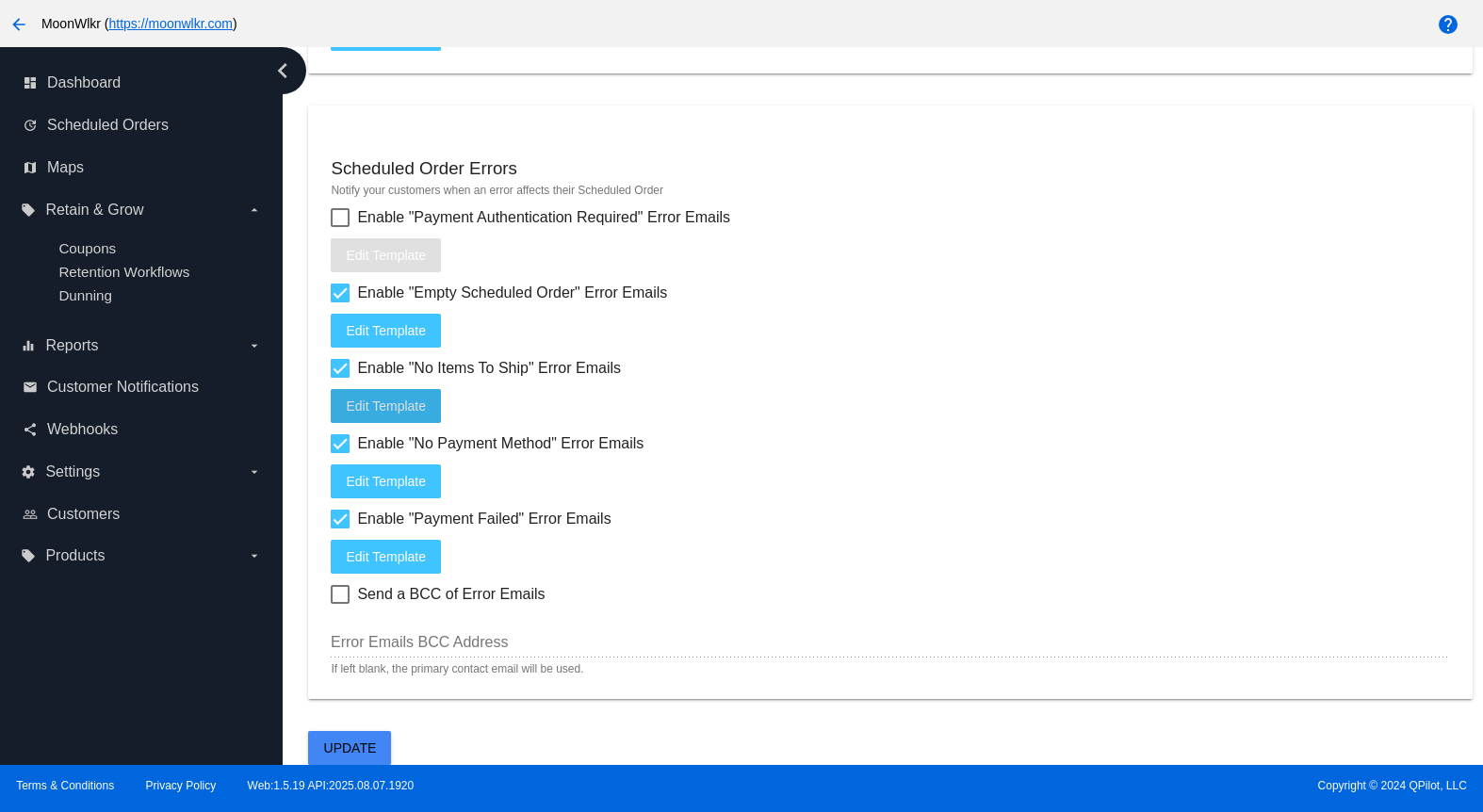 click on "Edit
Template" 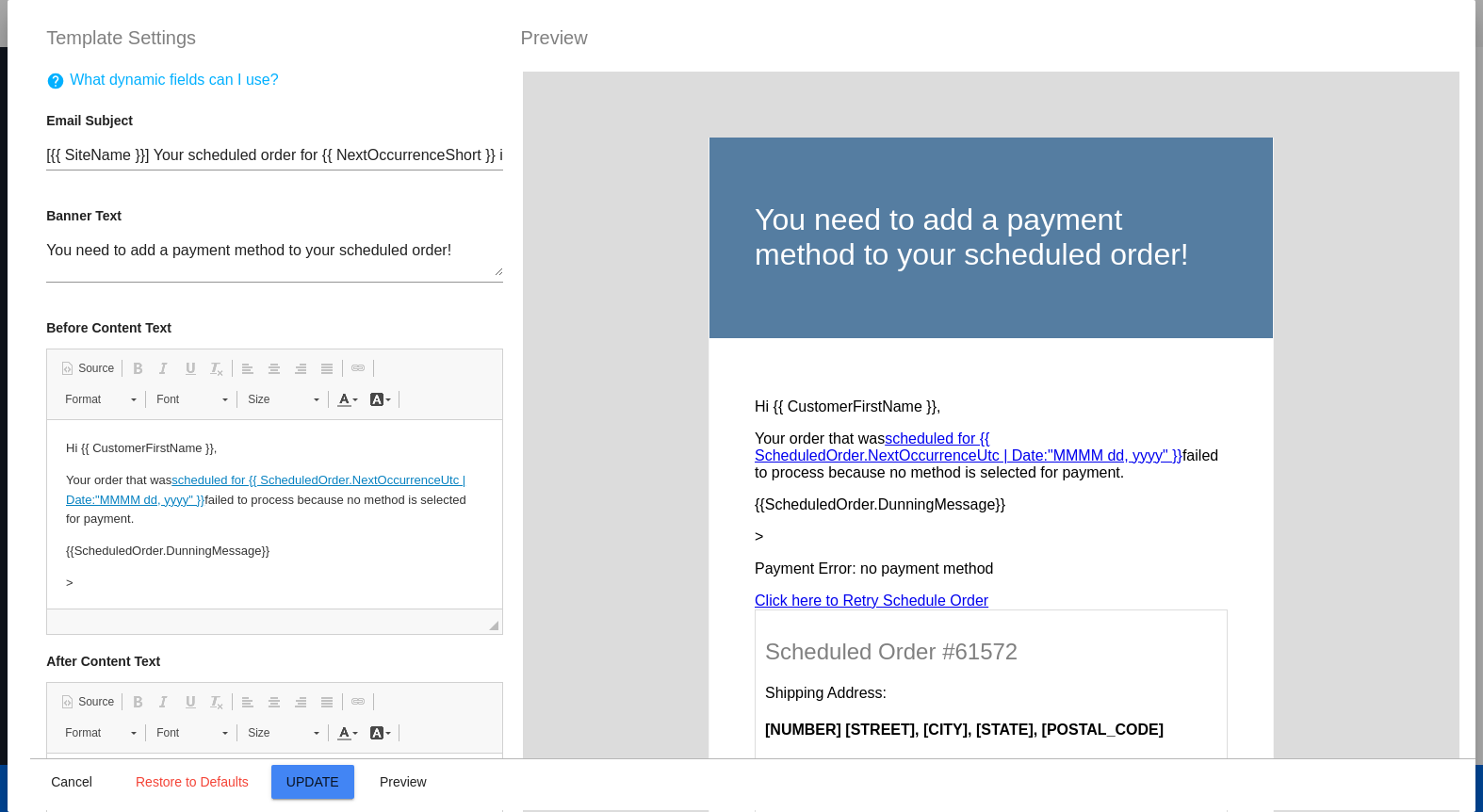 scroll, scrollTop: 0, scrollLeft: 0, axis: both 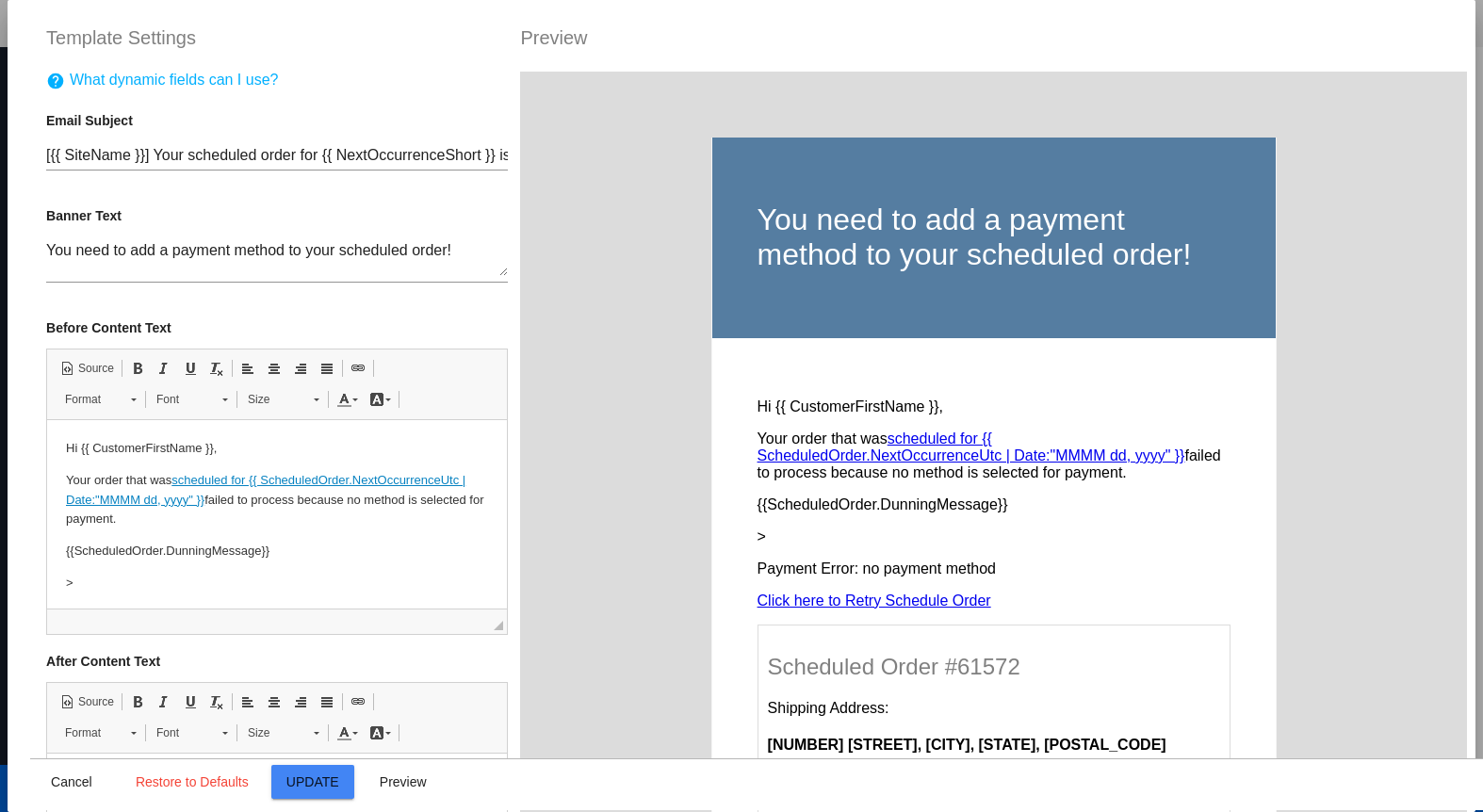 click on "Update" 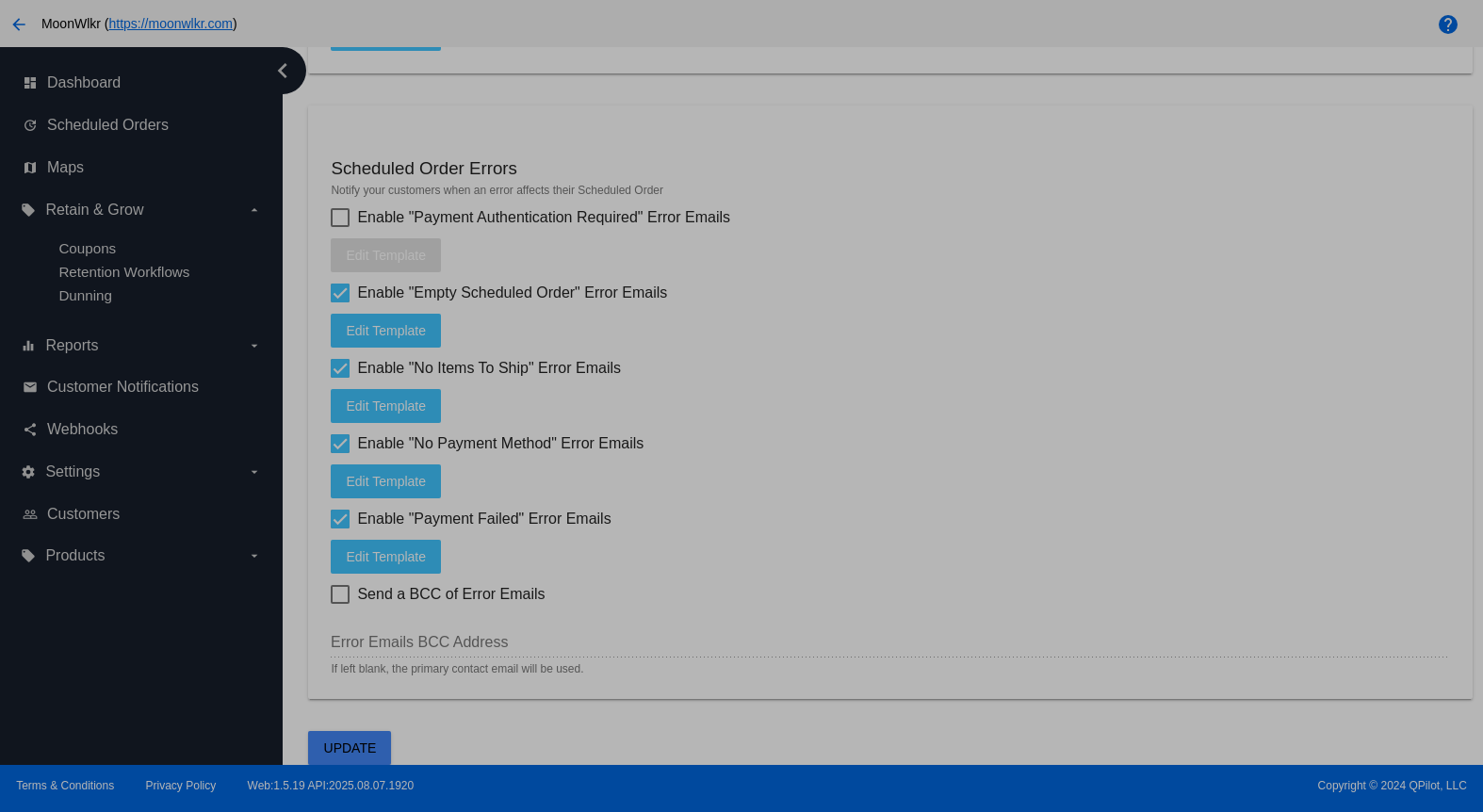 type on "[{{ ScheduledOrder.Customer.Site.Name }}] Your scheduled order for {{ ScheduledOrder.NextOccurrenceUtc | Date:"MMMM d" }} is missing a payment method" 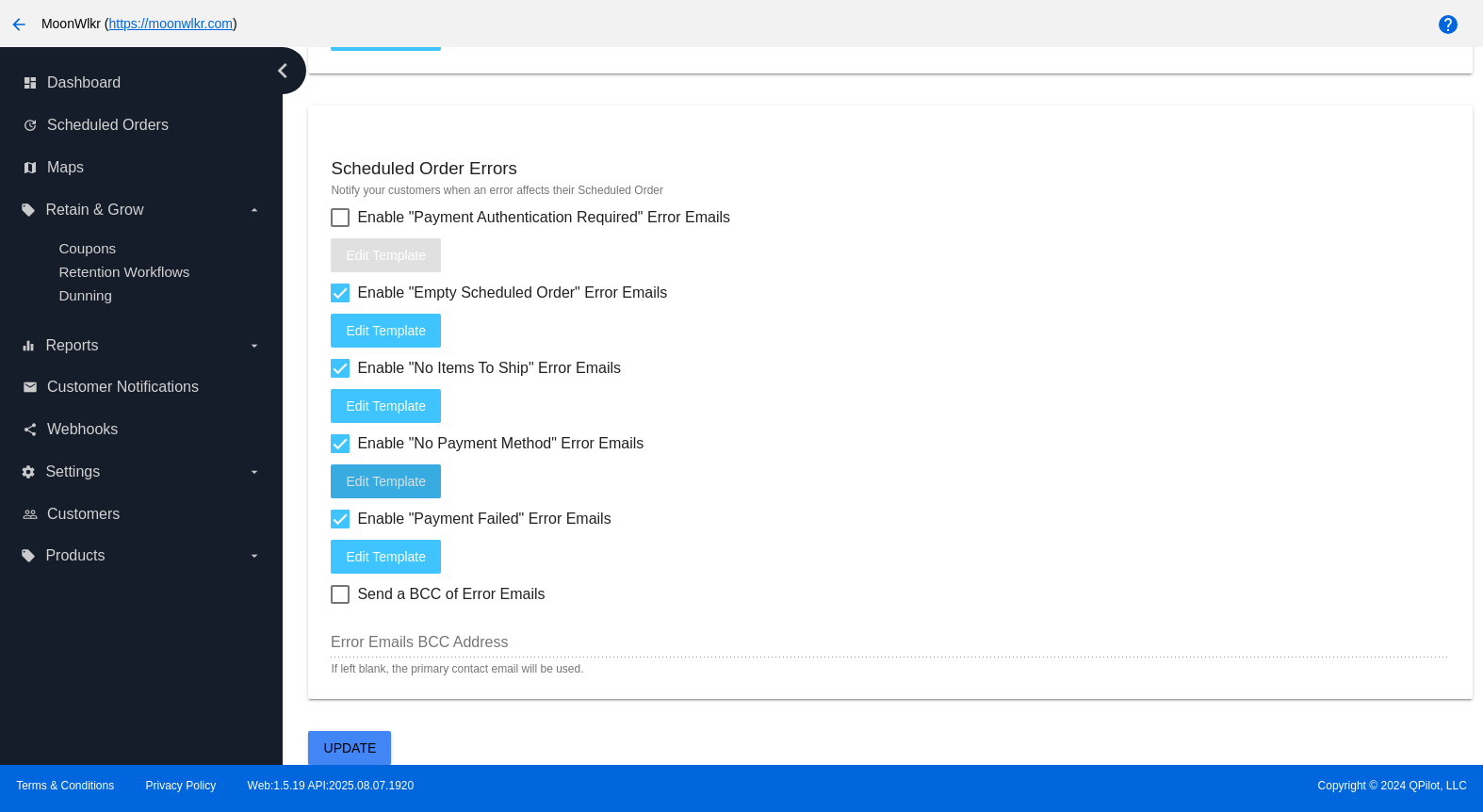 click on "Edit
Template" 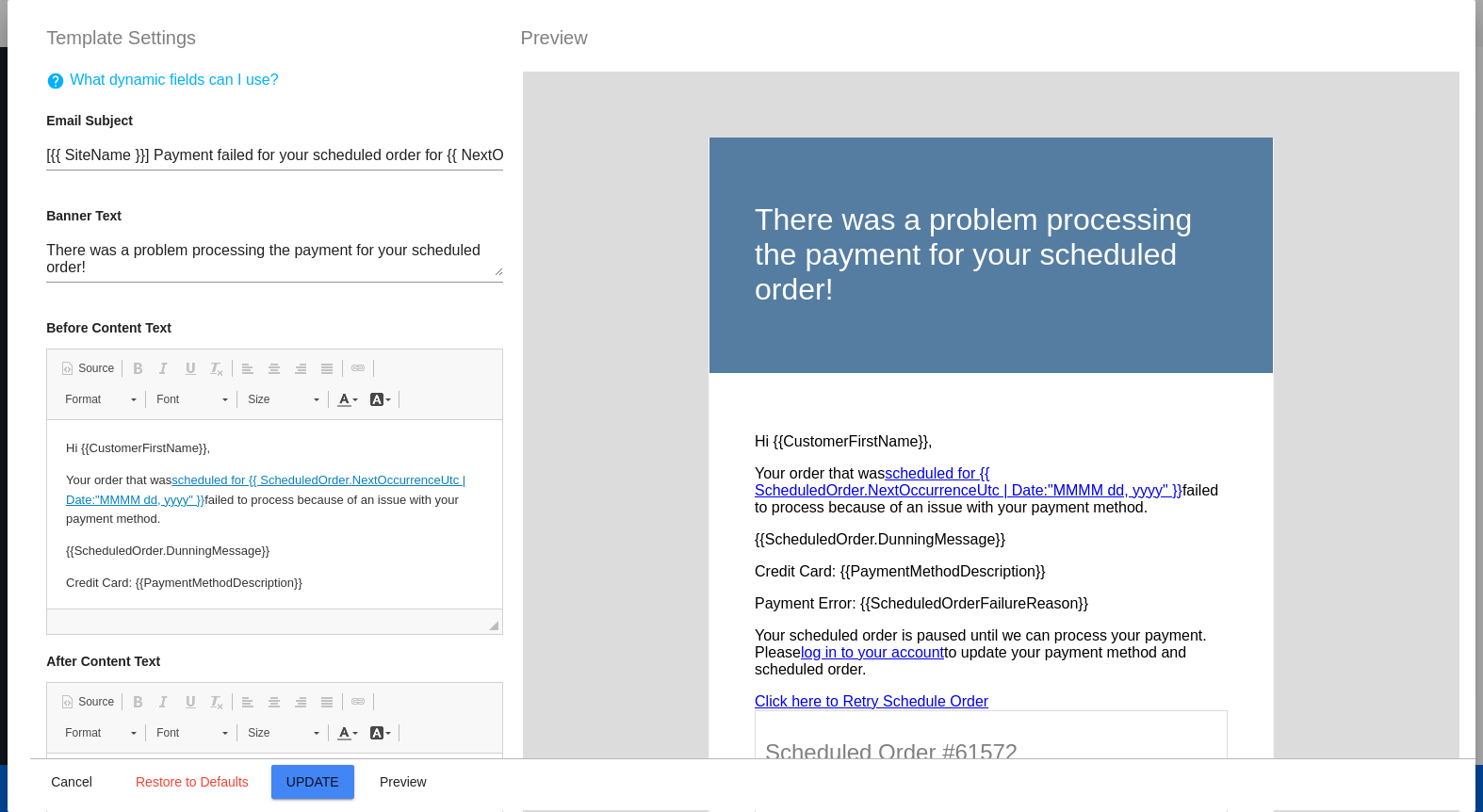 scroll, scrollTop: 0, scrollLeft: 0, axis: both 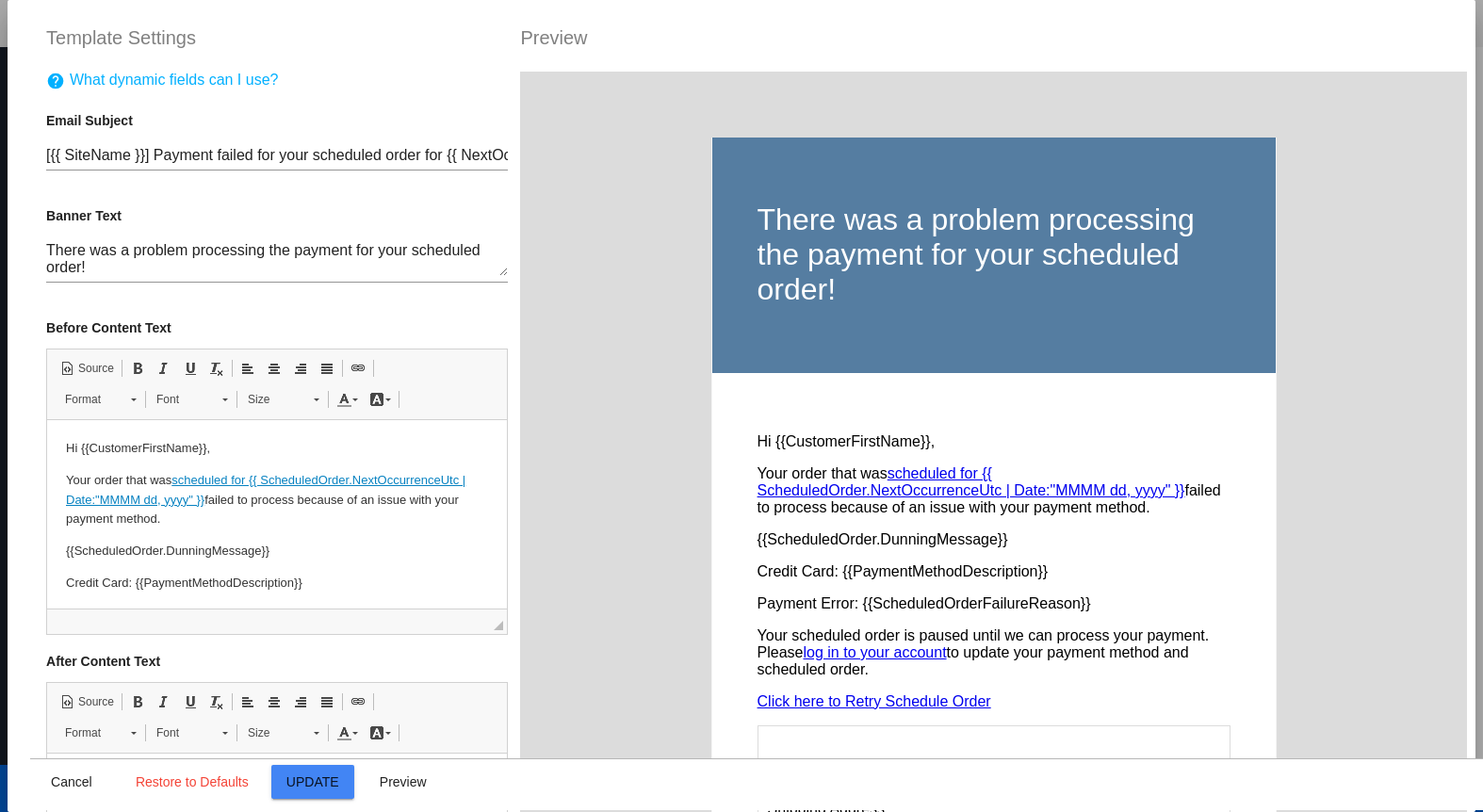 click on "Update" 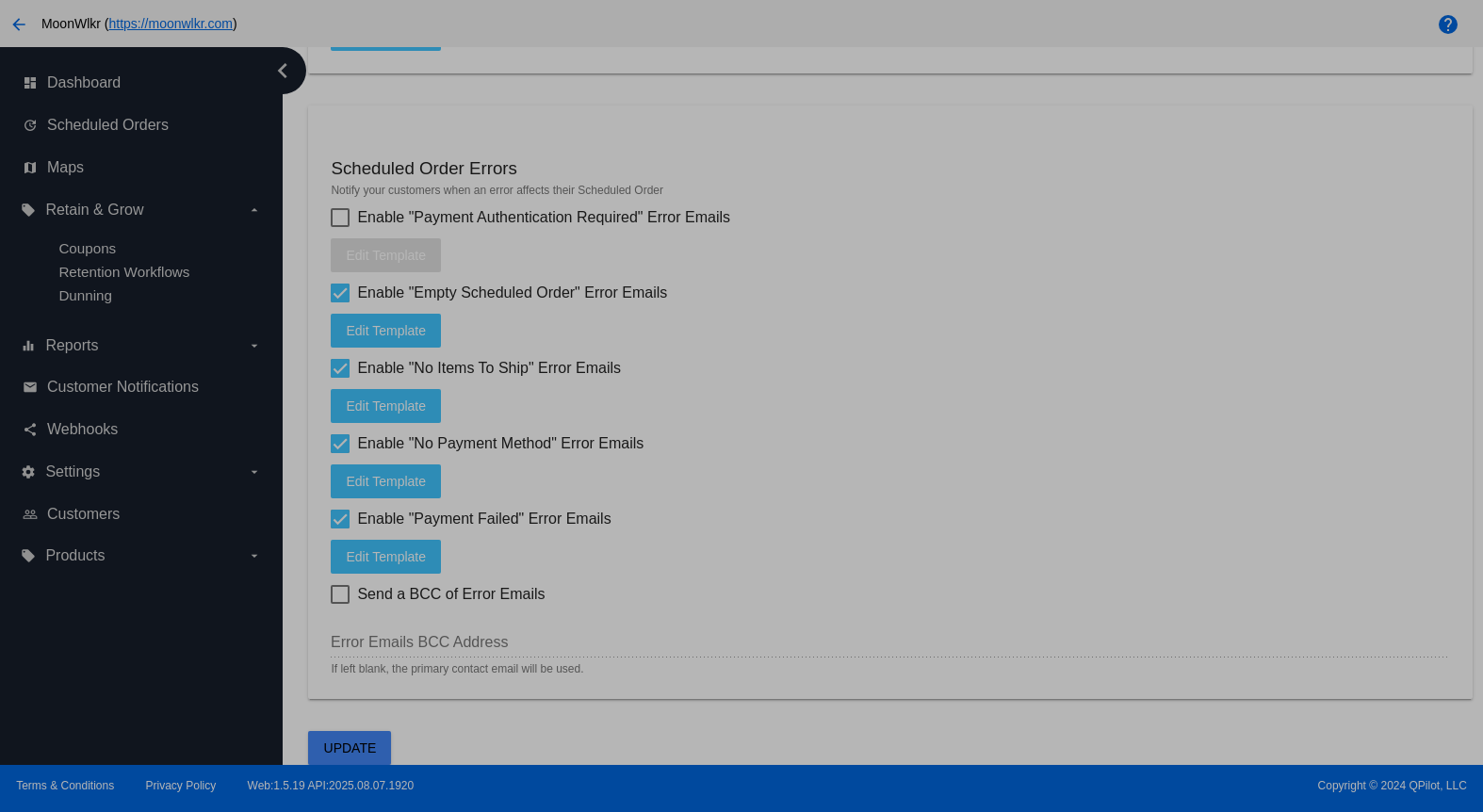 type on "[{{ SiteName }}] Payment failed for your scheduled order for {{ ScheduledOrder.NextOccurrenceUtc | Date:"MMMM d" }}" 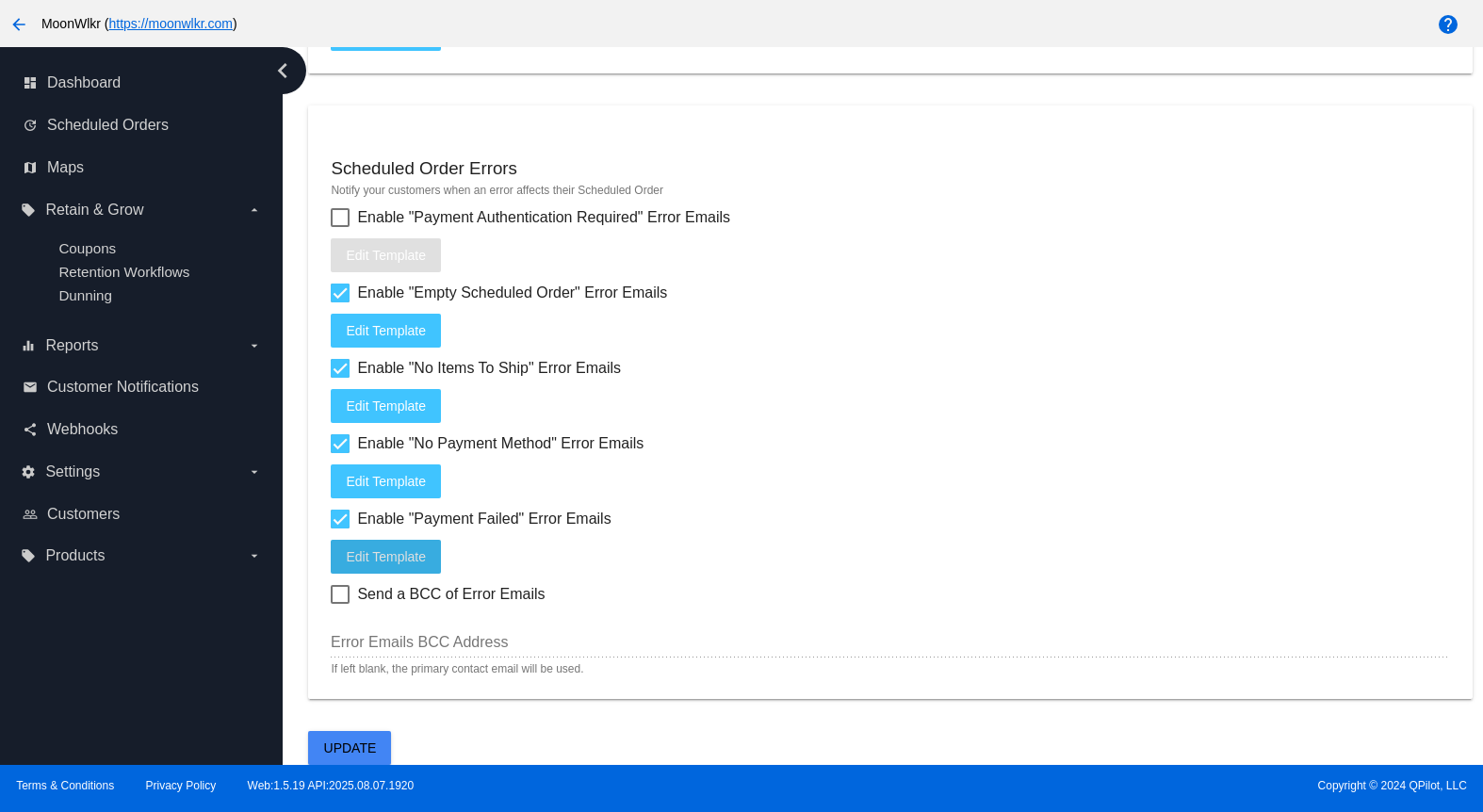 click on "Edit
Template" 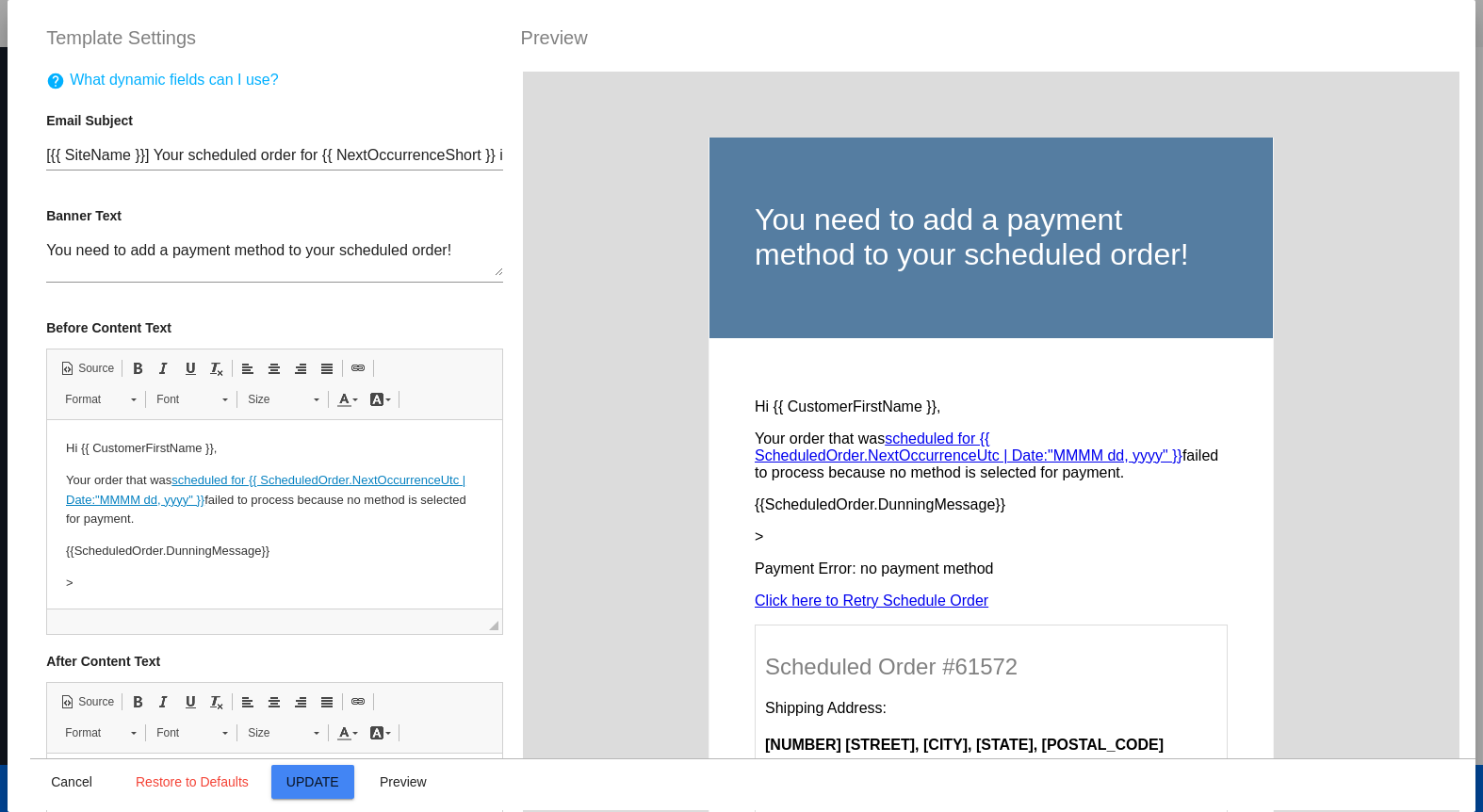 scroll, scrollTop: 0, scrollLeft: 0, axis: both 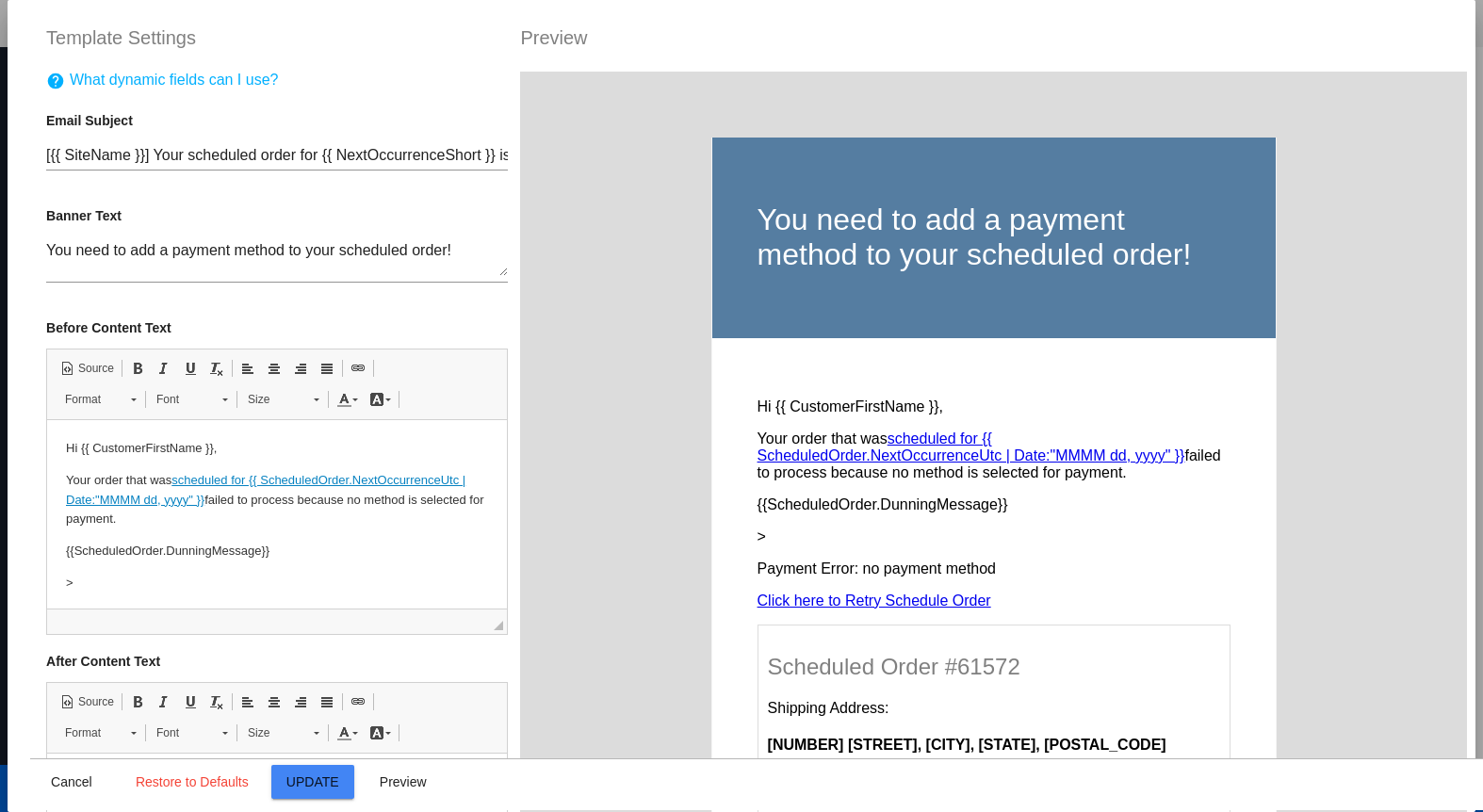 click on ">" at bounding box center [277, 583] 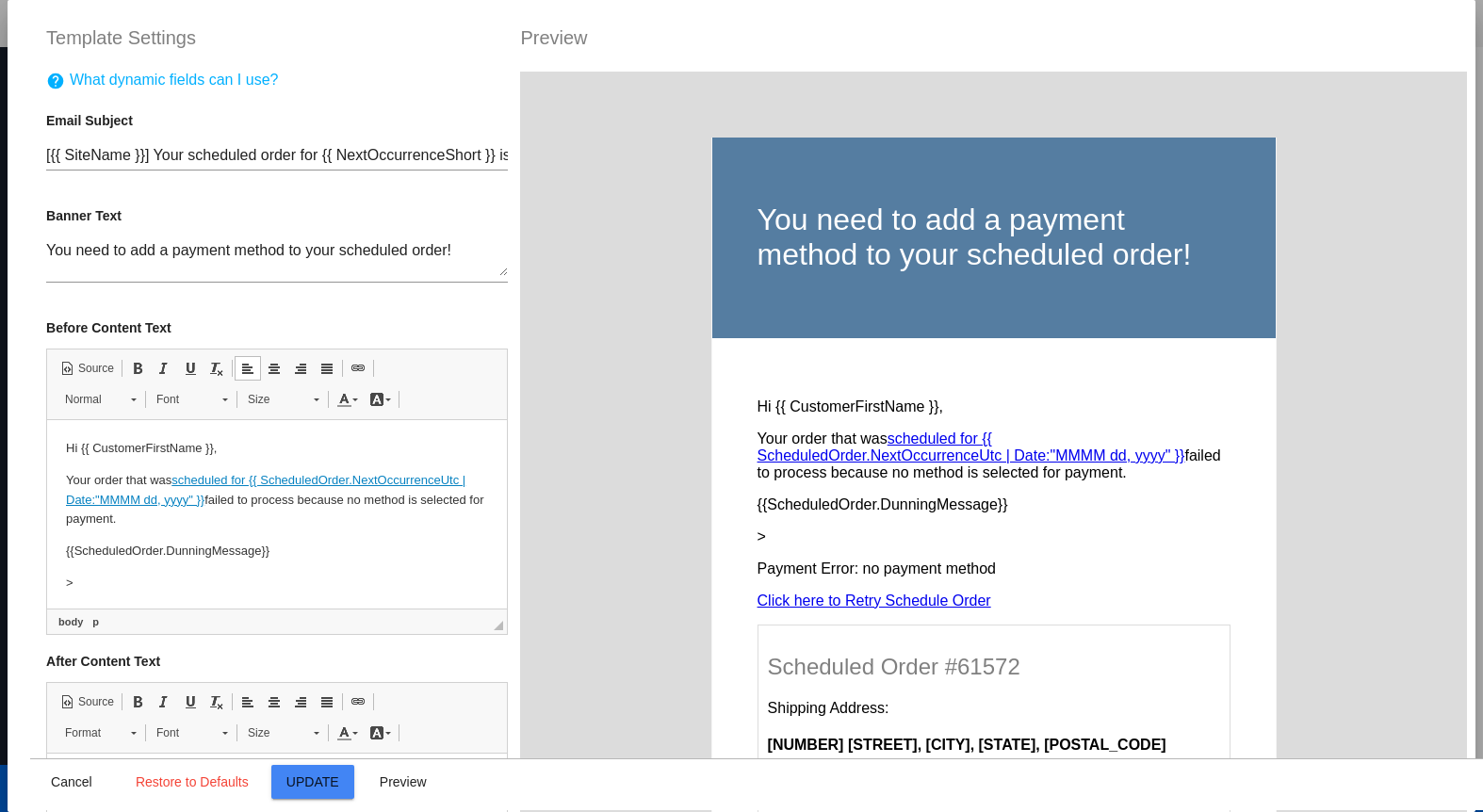 type 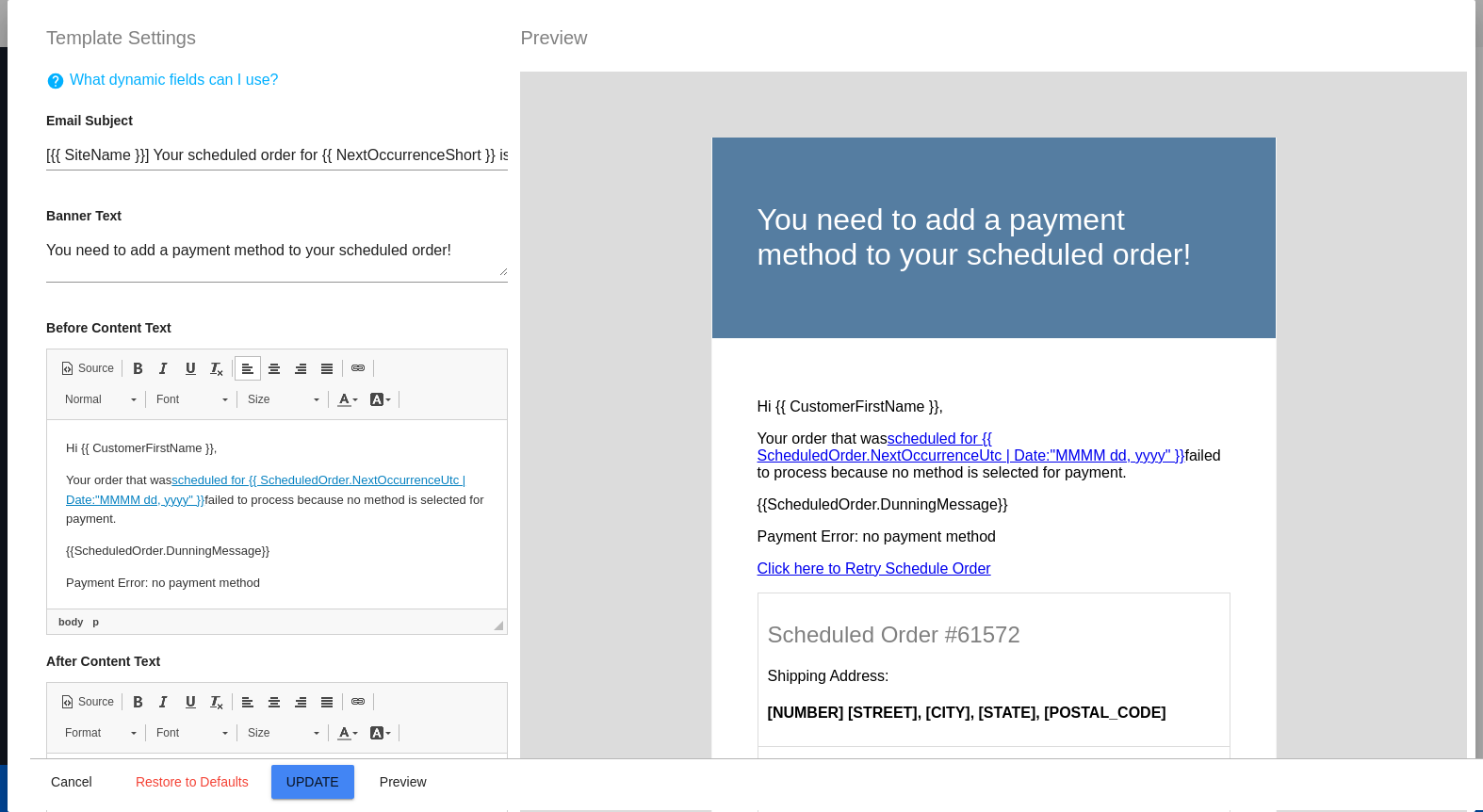click on "Update" 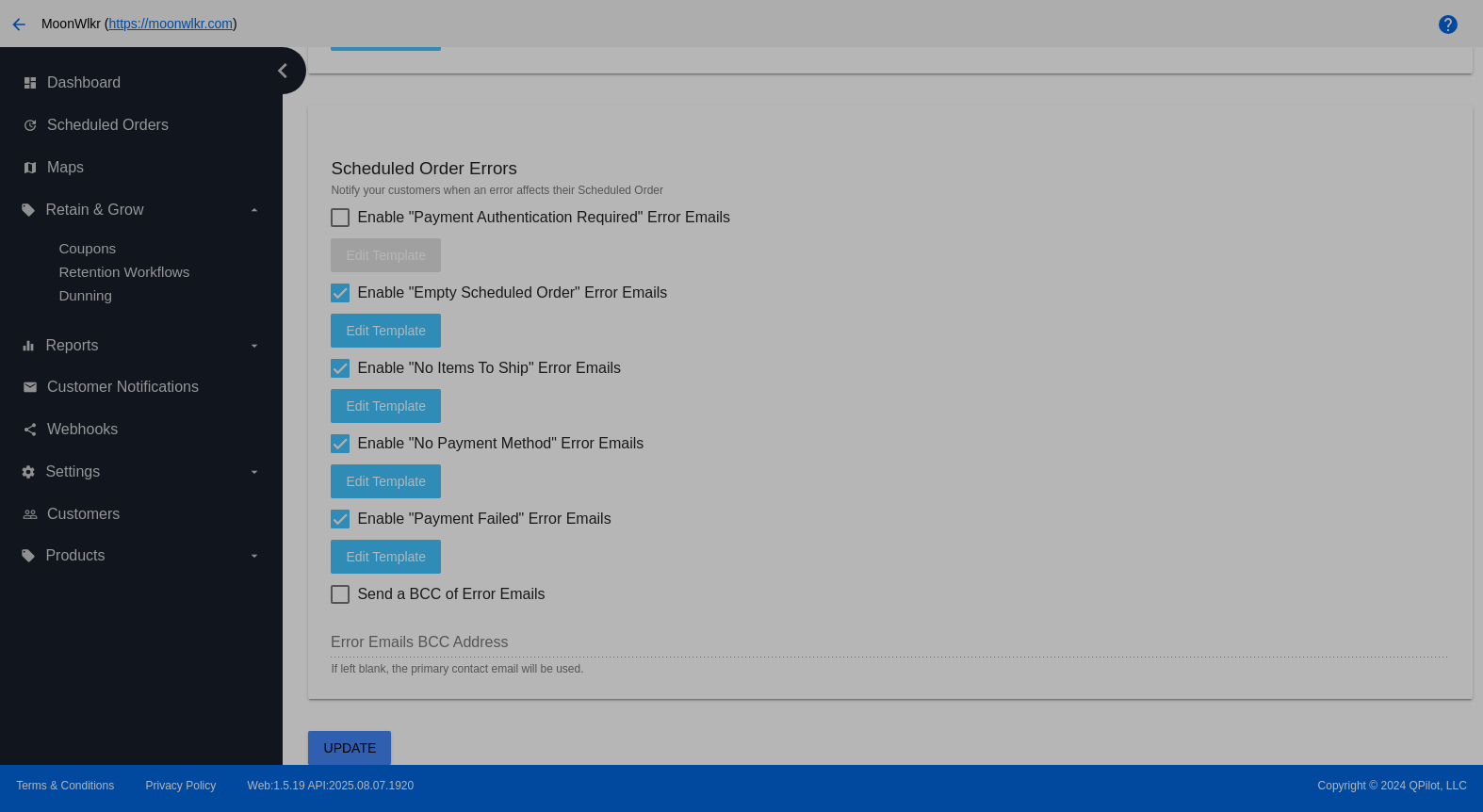 type on "[{{ ScheduledOrder.Customer.Site.Name }}] Your scheduled order for {{ ScheduledOrder.NextOccurrenceUtc | Date:"MMMM d" }} is missing a payment method" 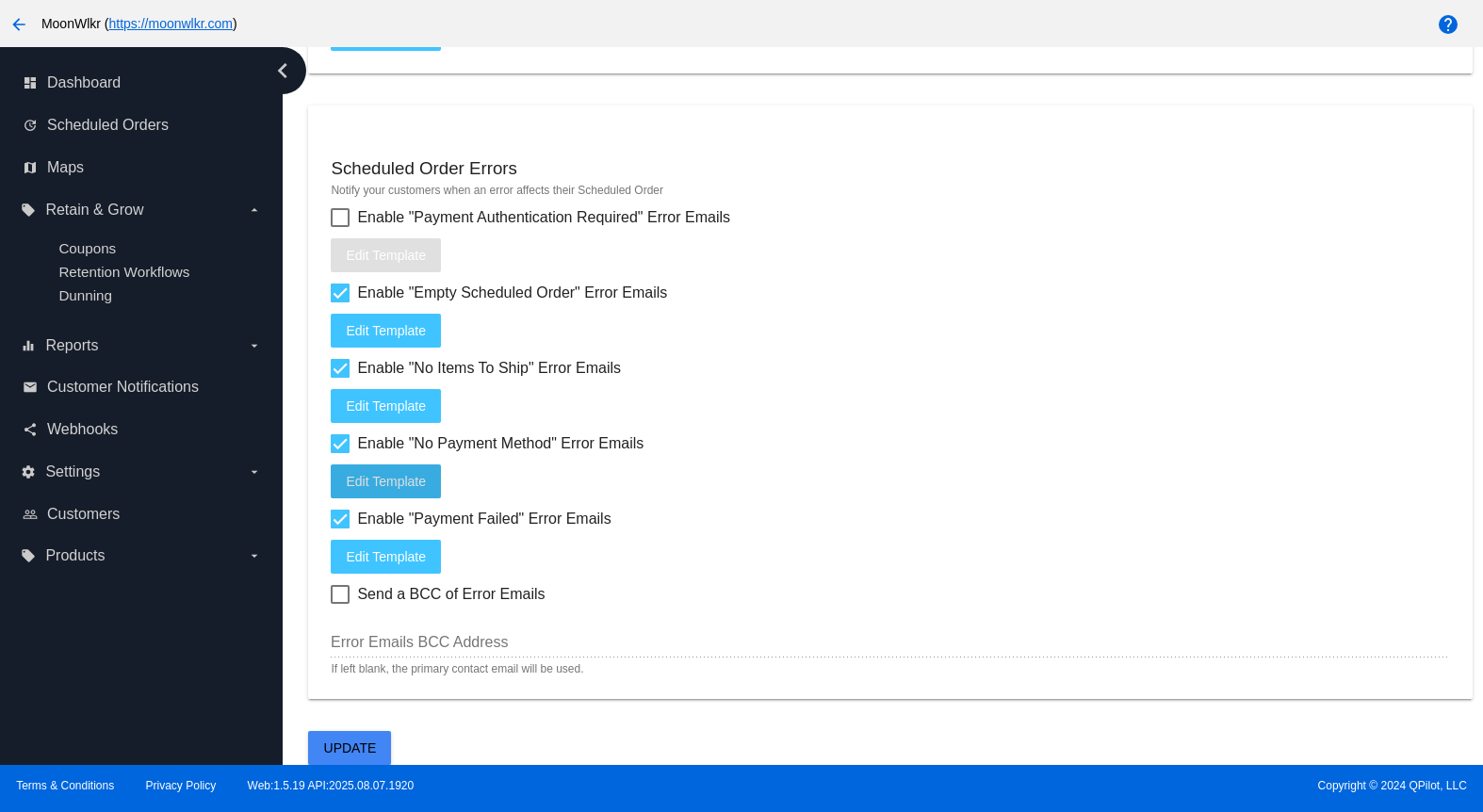 click on "Update" 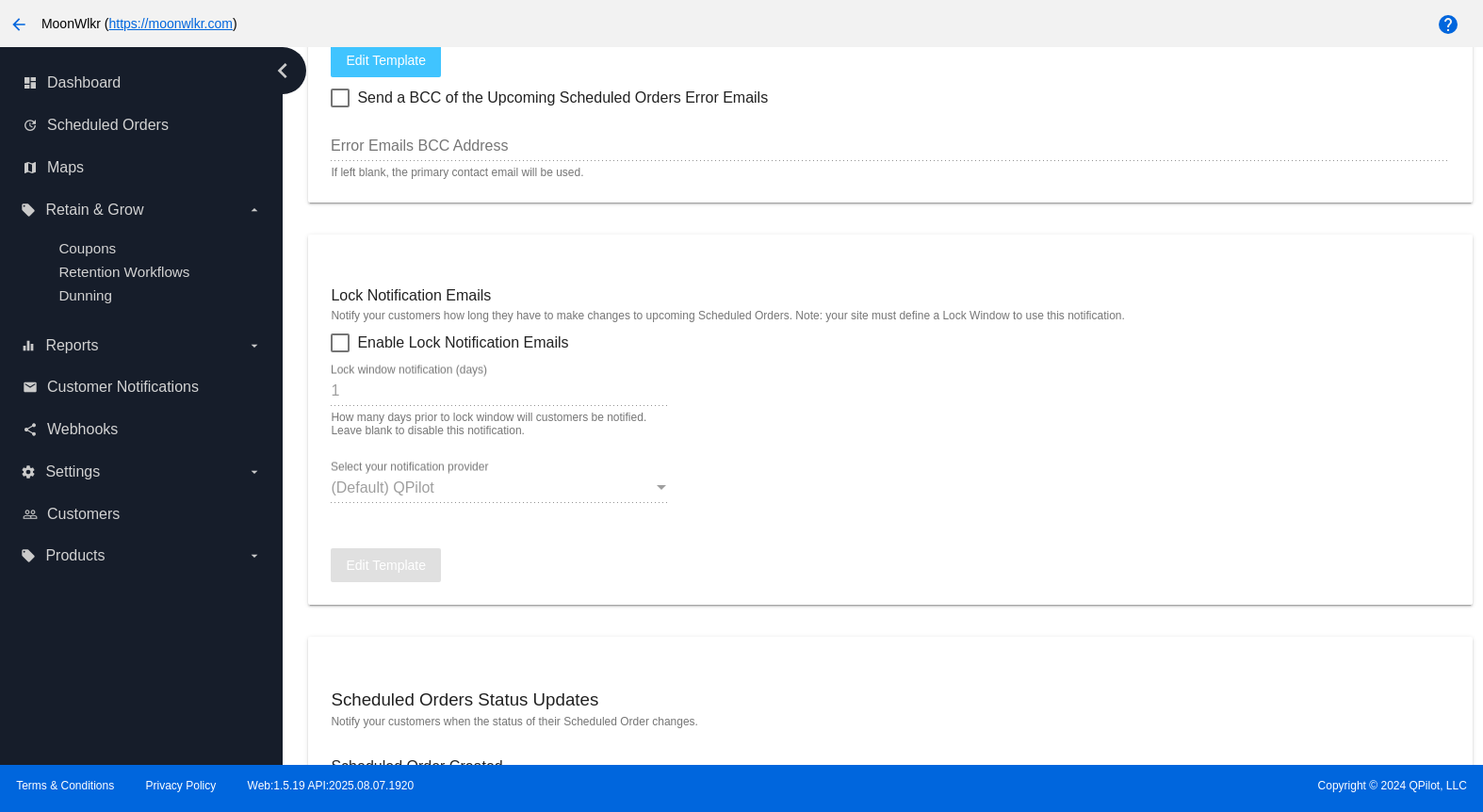 scroll, scrollTop: 1098, scrollLeft: 0, axis: vertical 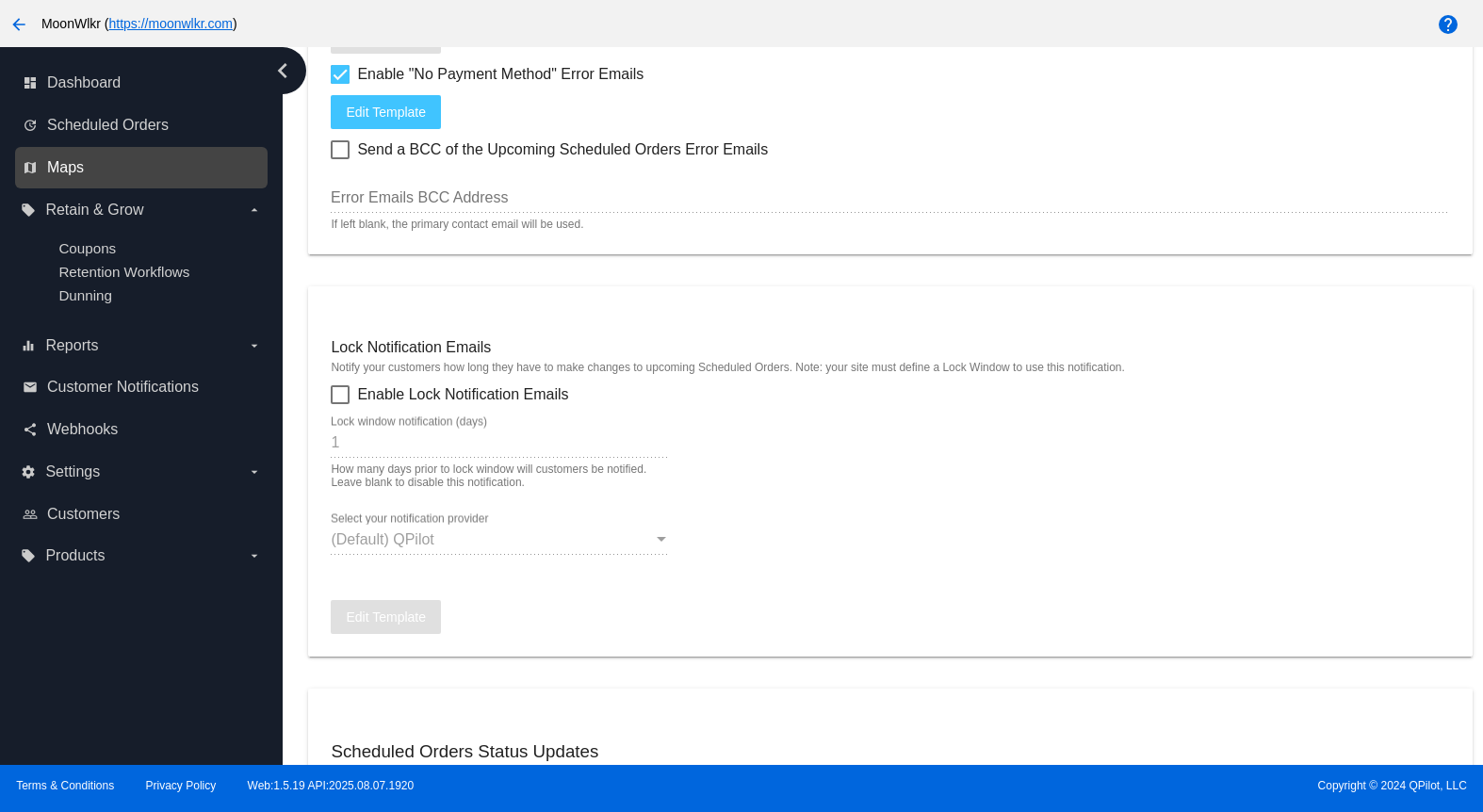 click on "Maps" at bounding box center (65, 168) 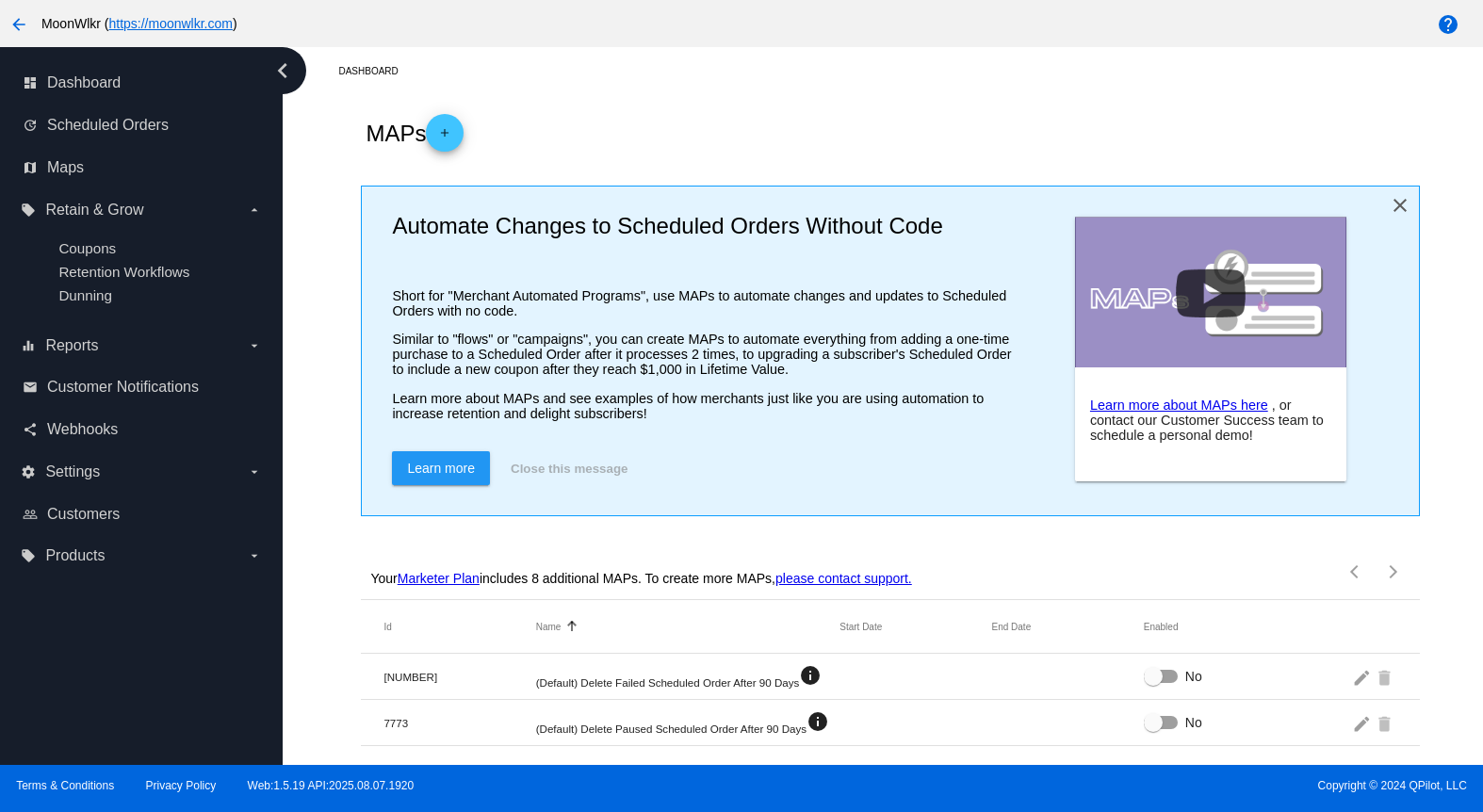 click on "close" 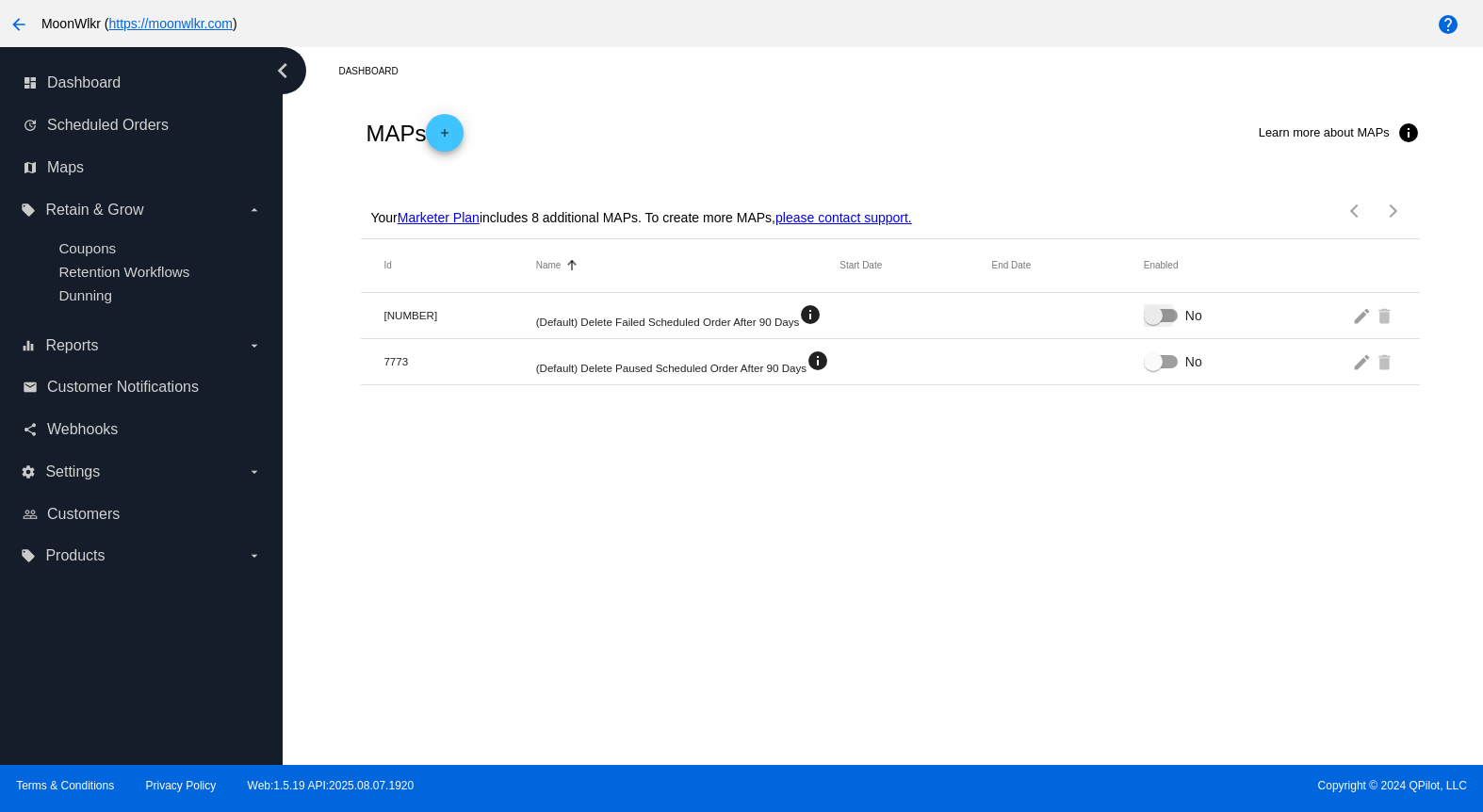 drag, startPoint x: 1160, startPoint y: 316, endPoint x: 1192, endPoint y: 311, distance: 32.38827 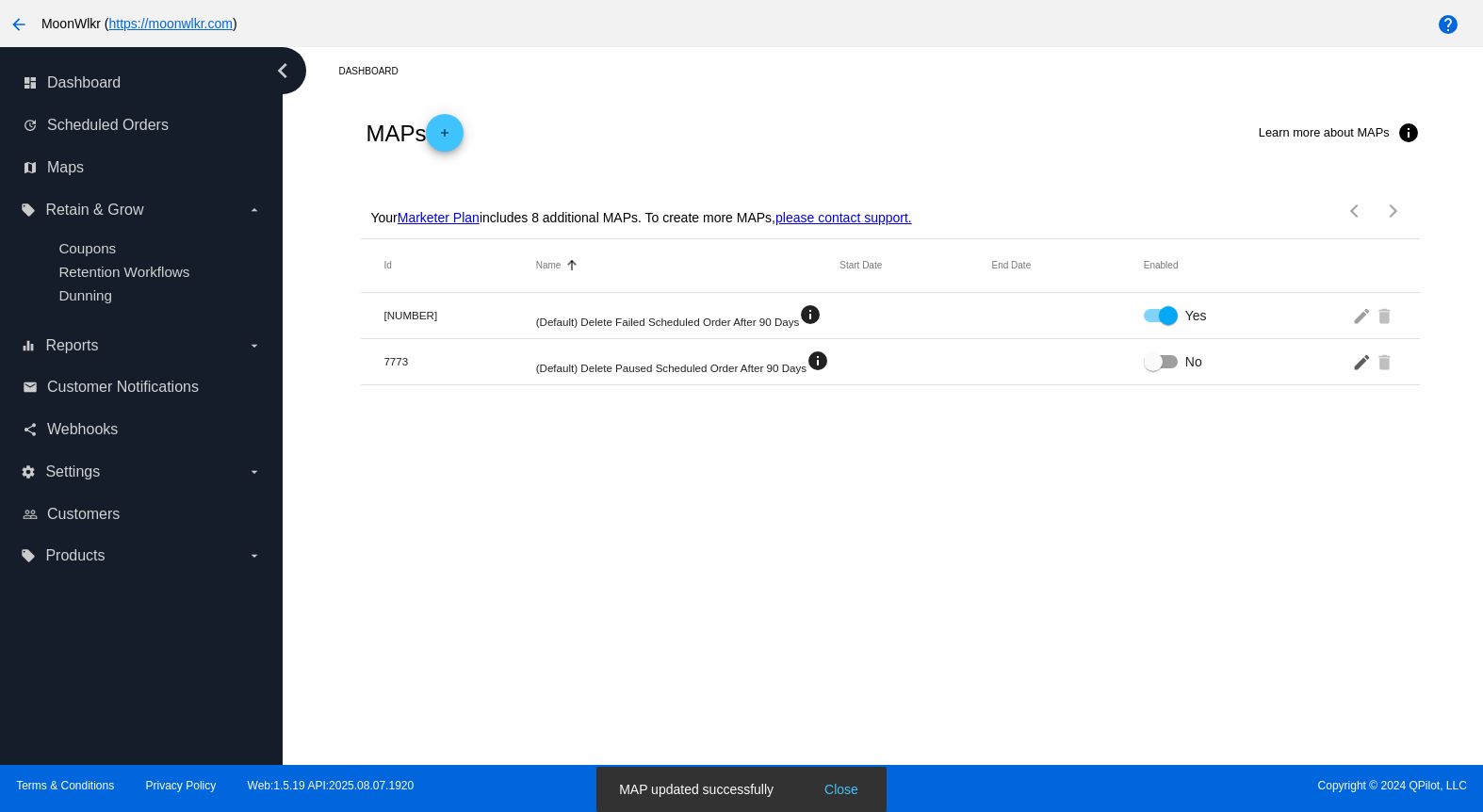 click on "edit" 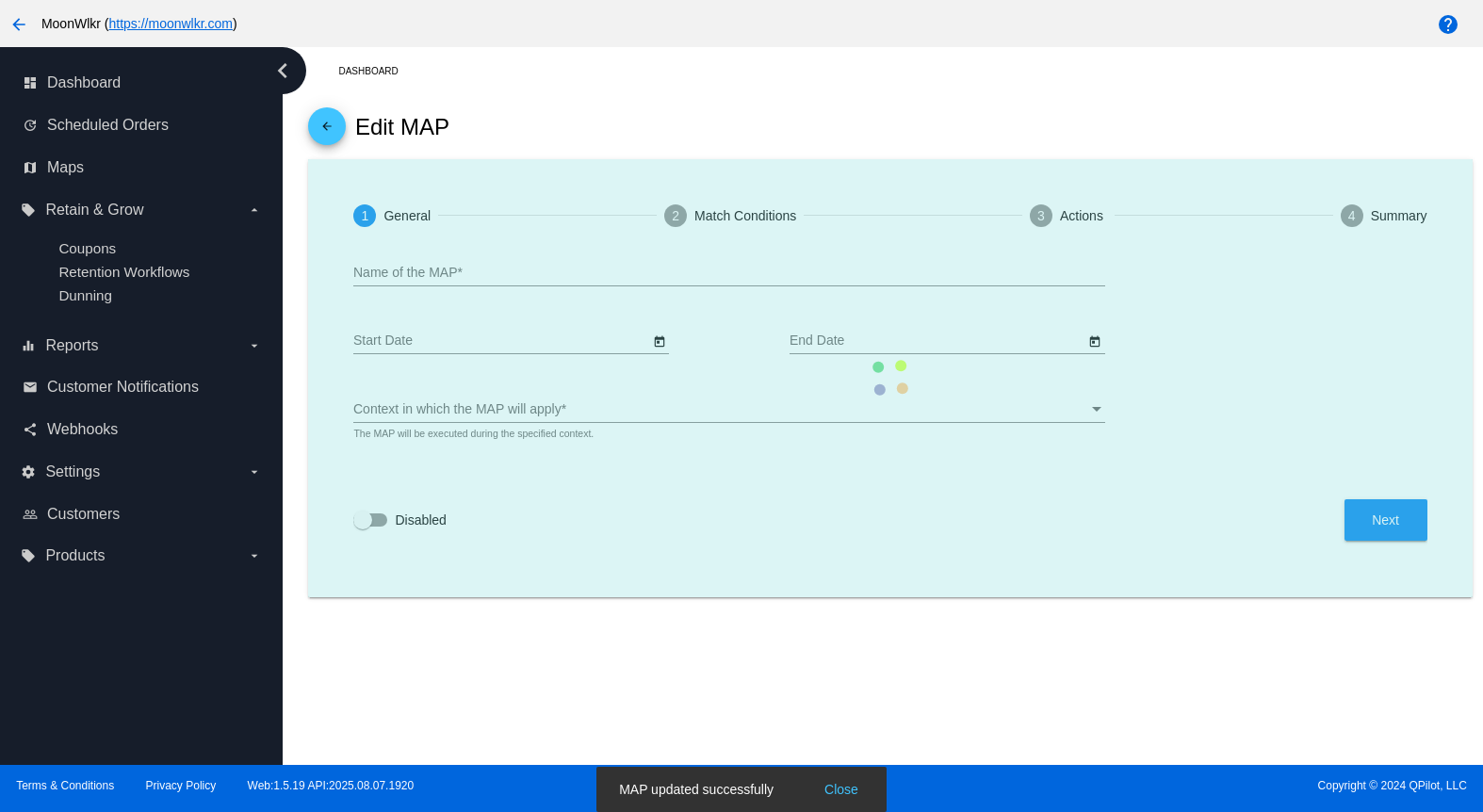 type on "(Default) Delete Paused Scheduled Order After 90 Days" 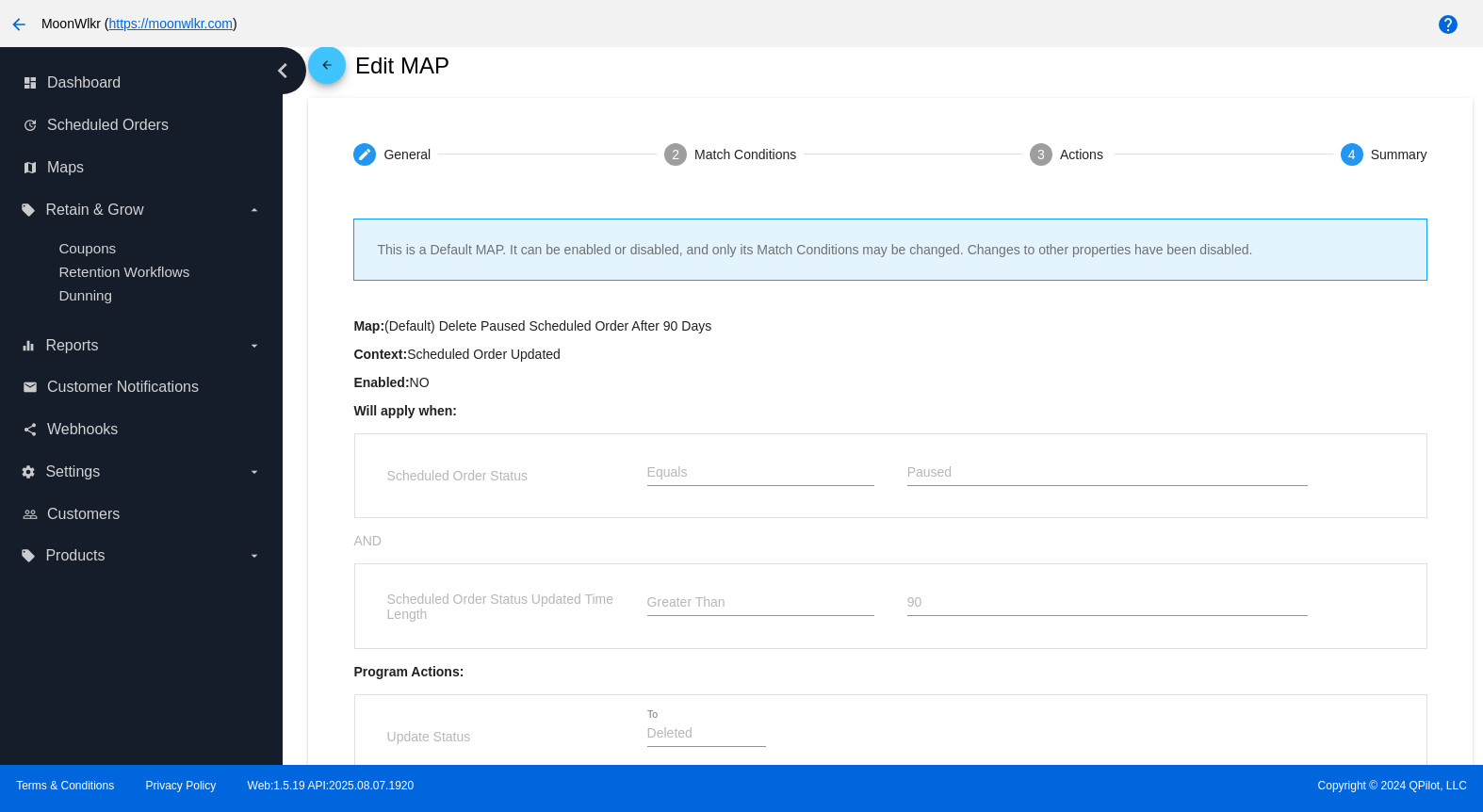 scroll, scrollTop: 57, scrollLeft: 0, axis: vertical 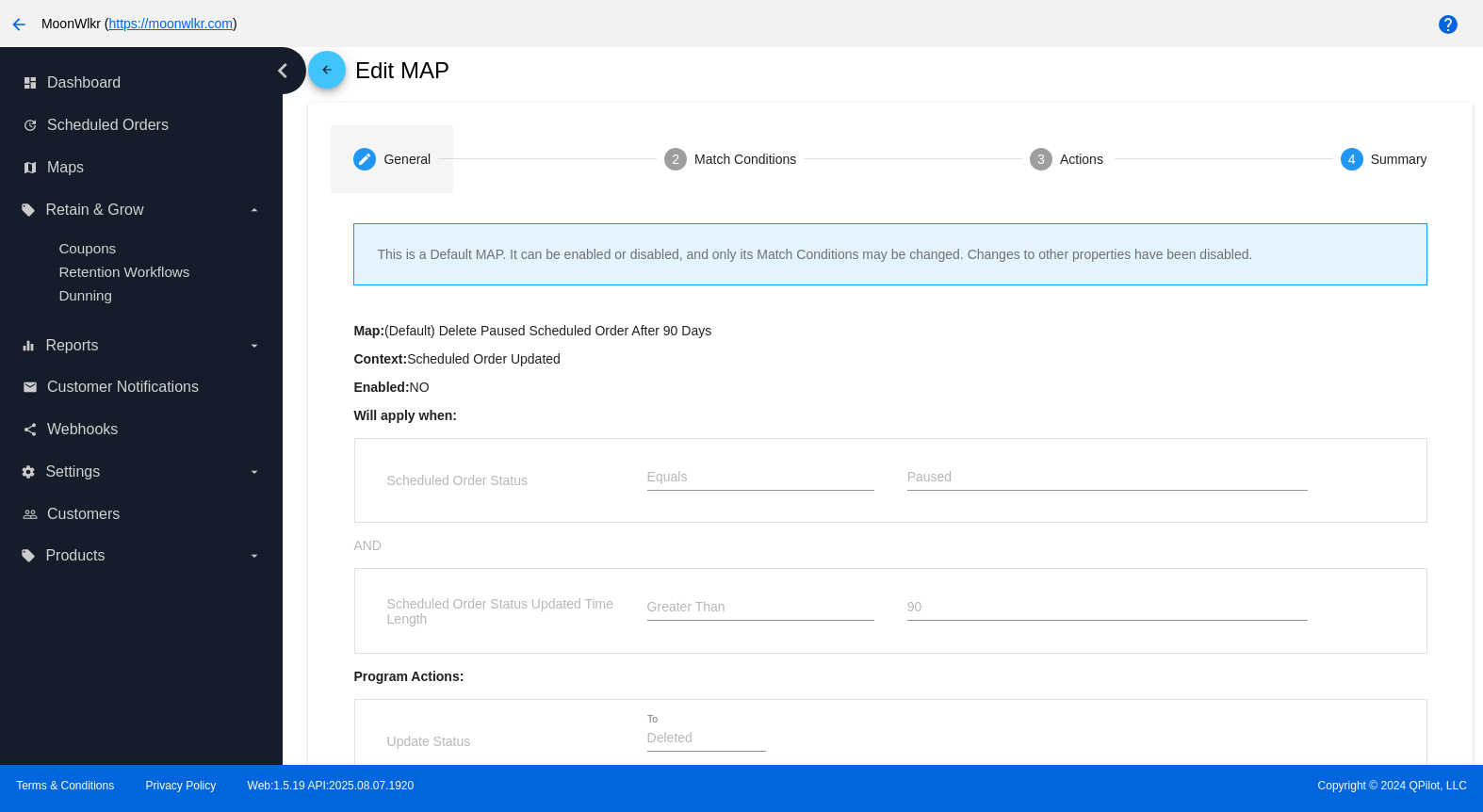 click on "General" at bounding box center (407, 159) 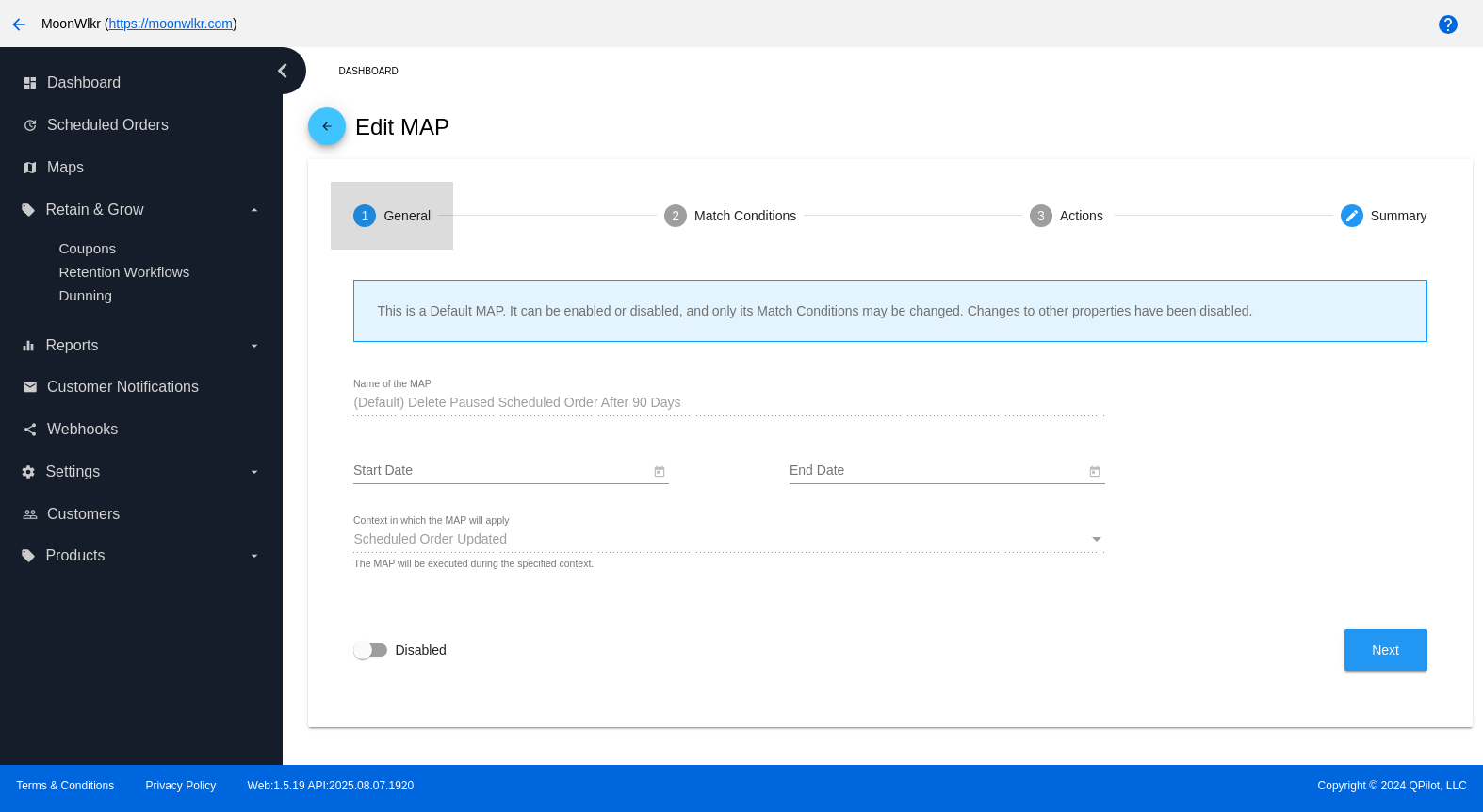 scroll, scrollTop: 0, scrollLeft: 0, axis: both 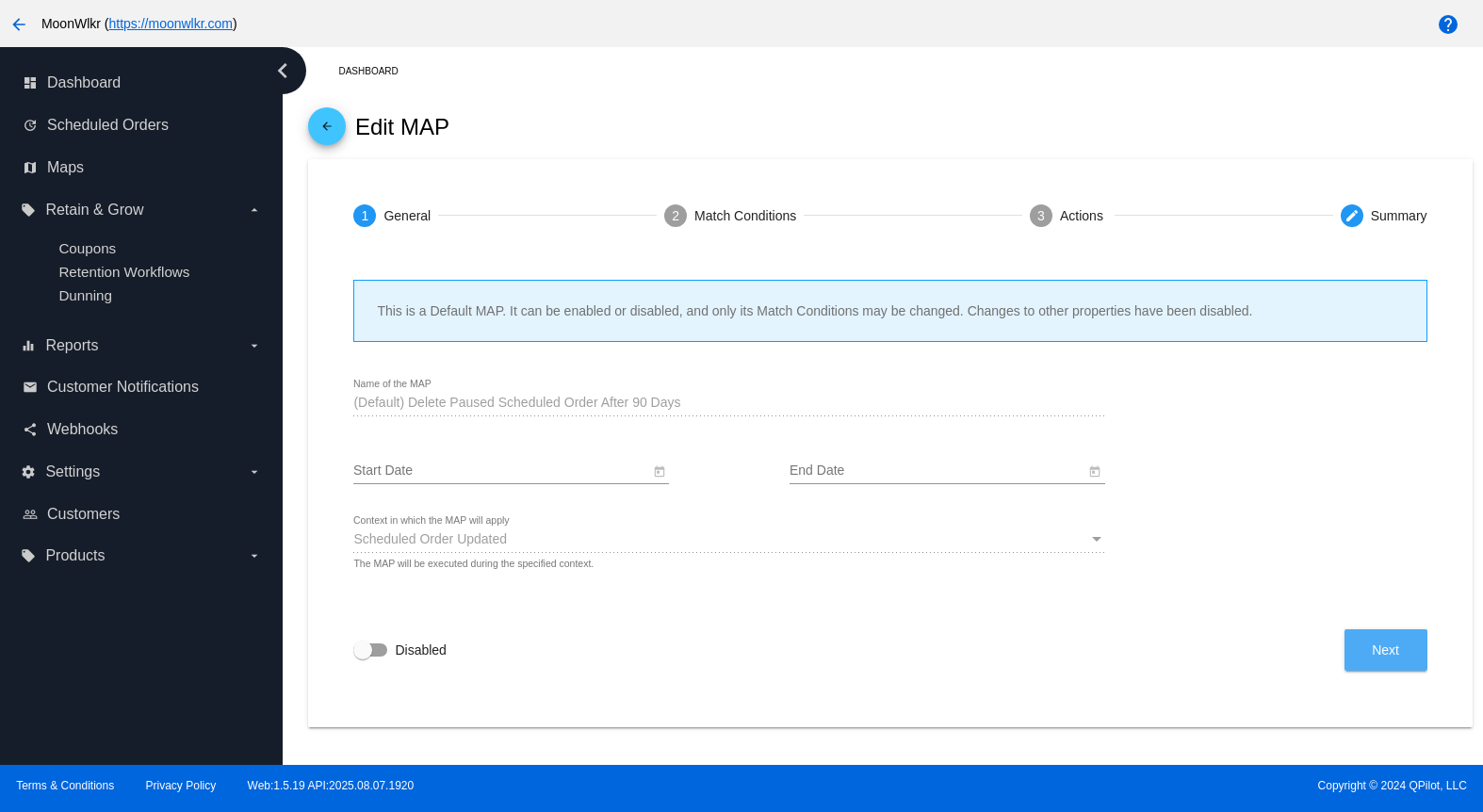 click on "Next" at bounding box center (1386, 650) 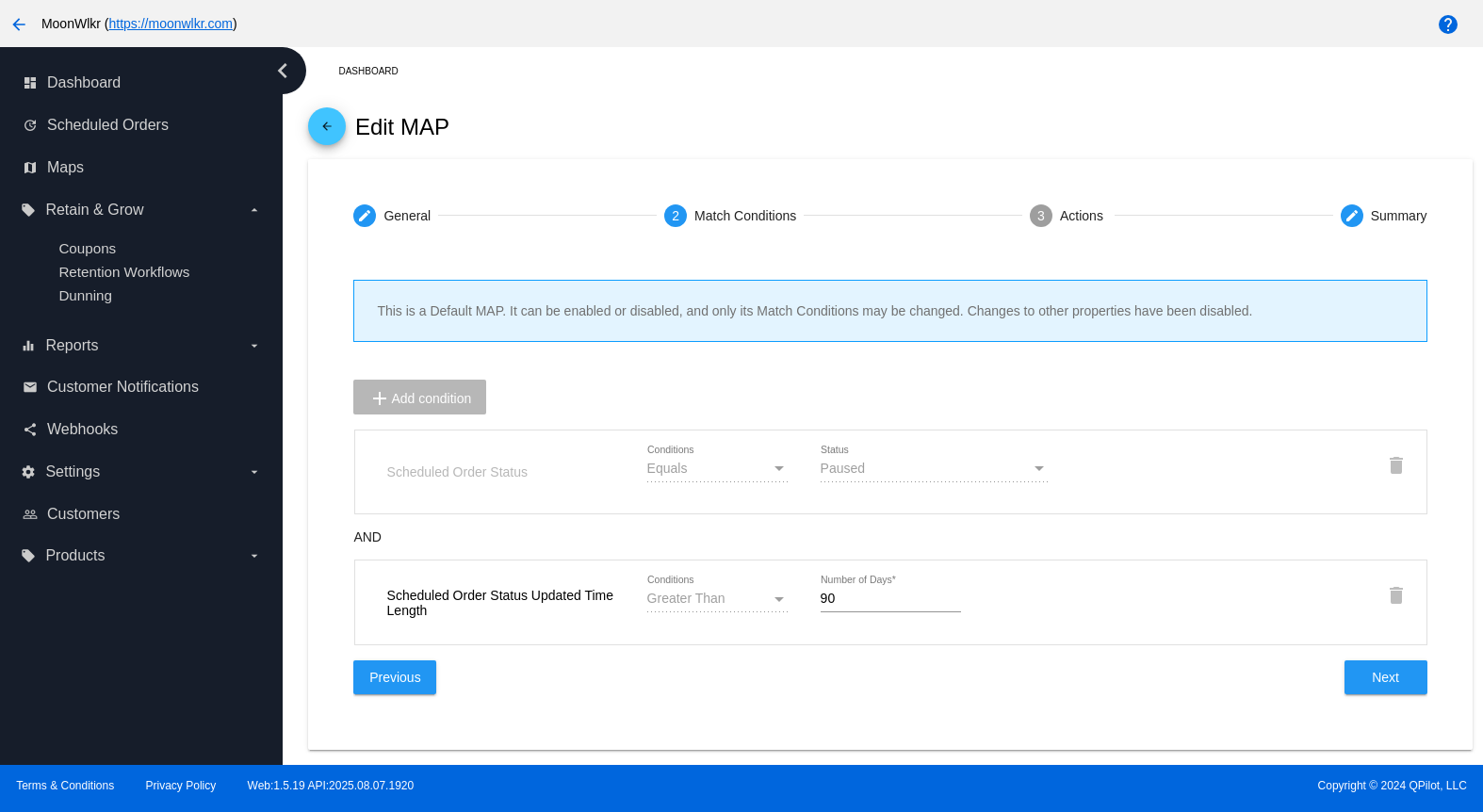click on "90" at bounding box center (891, 599) 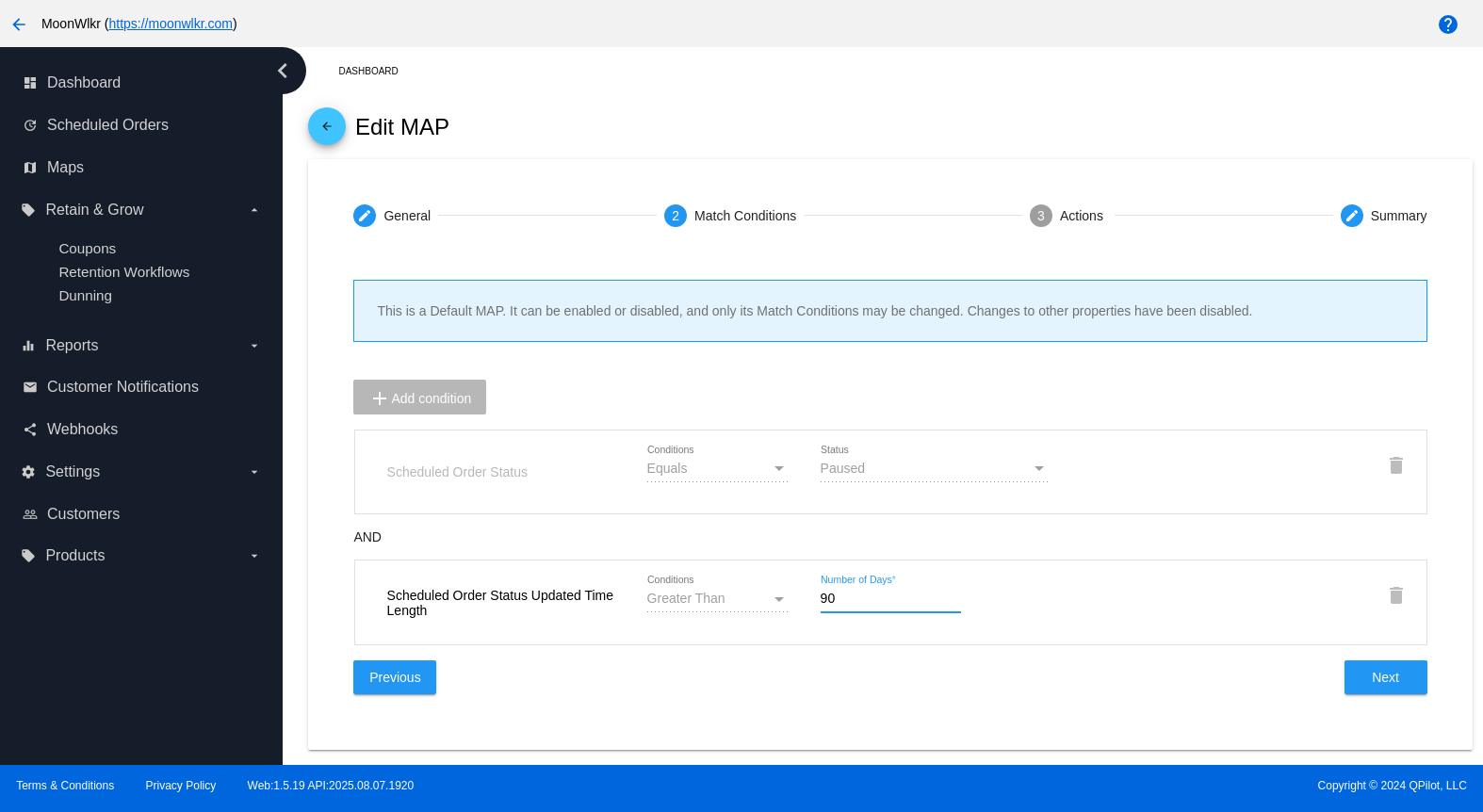 type on "1" 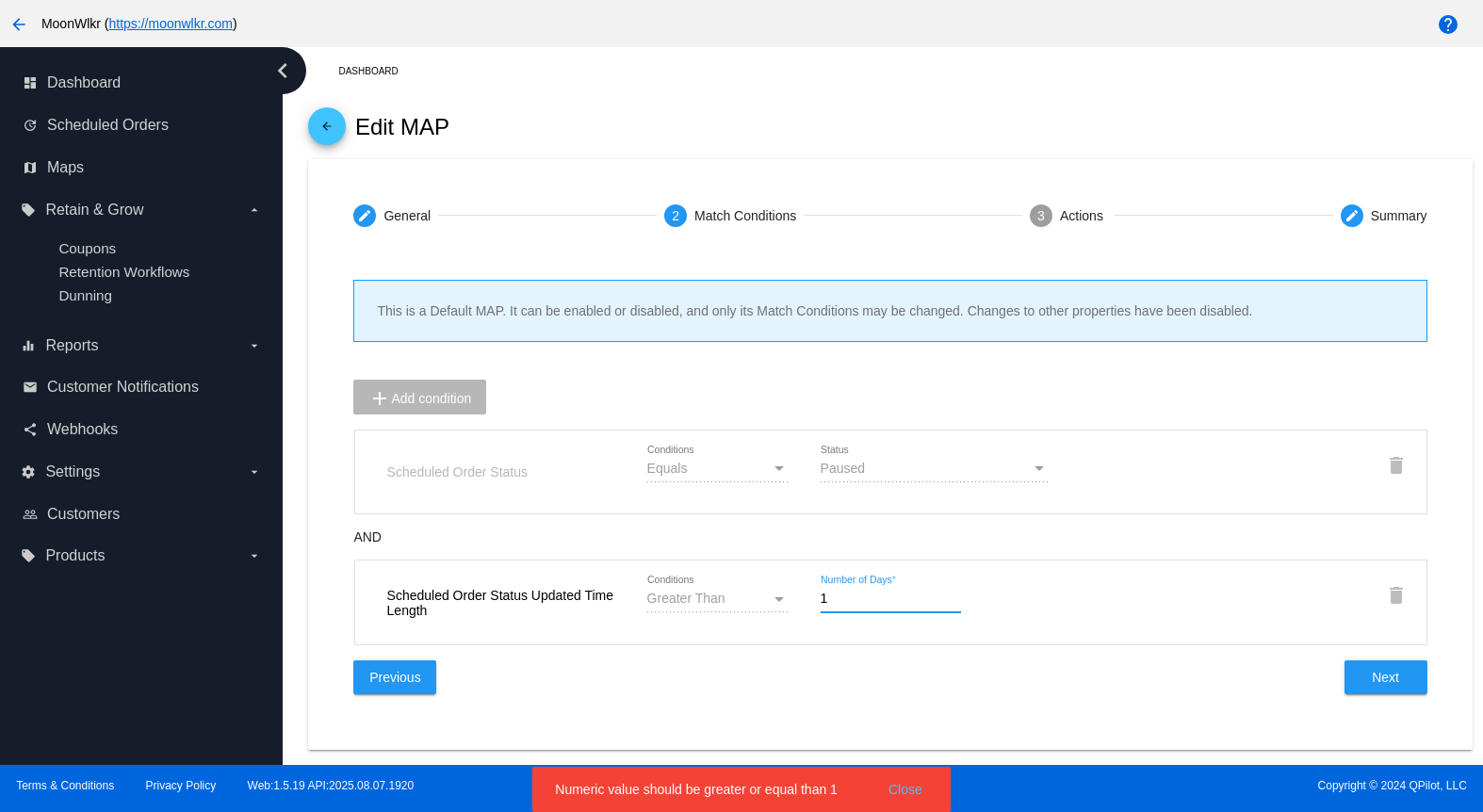 type on "11" 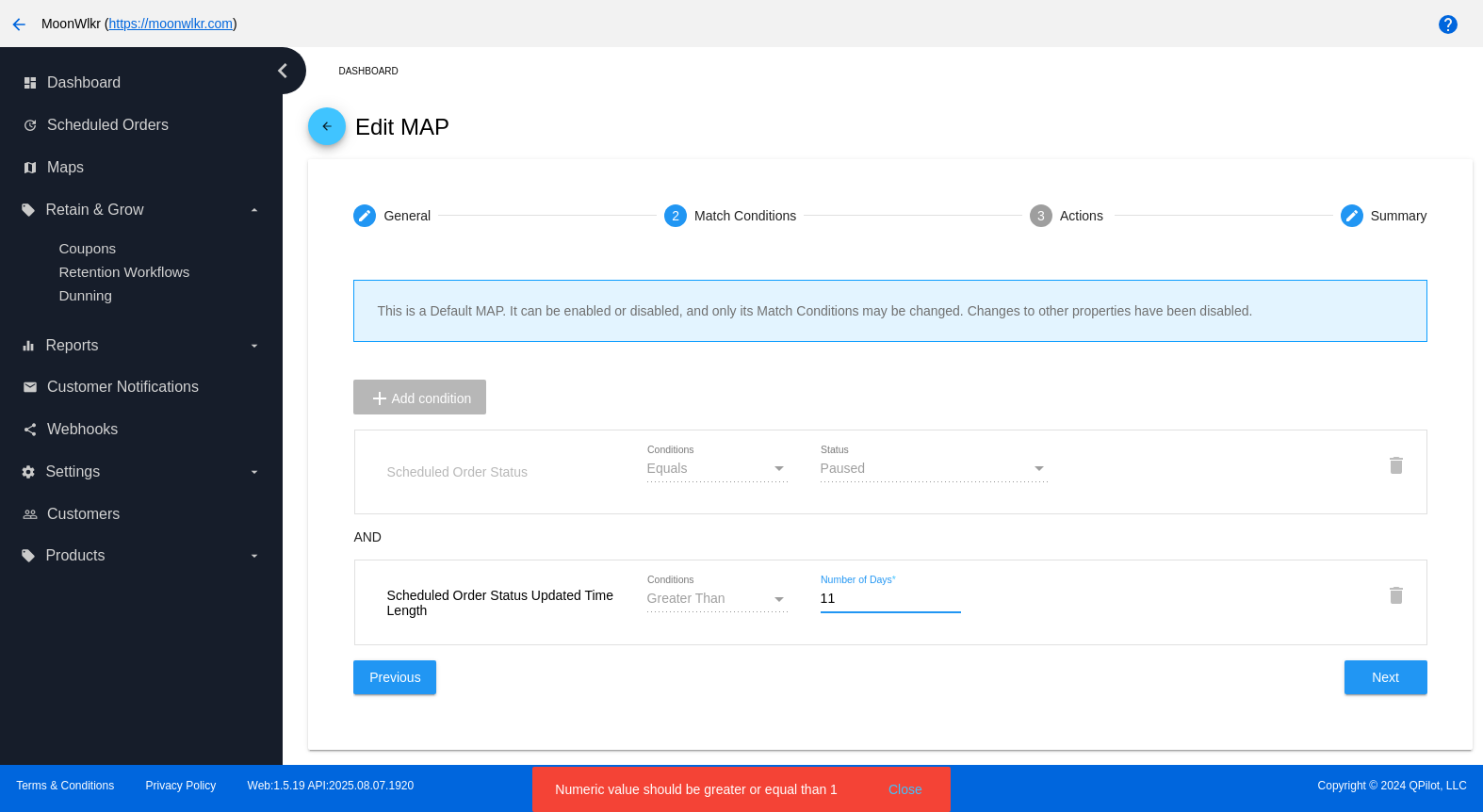 type on "118" 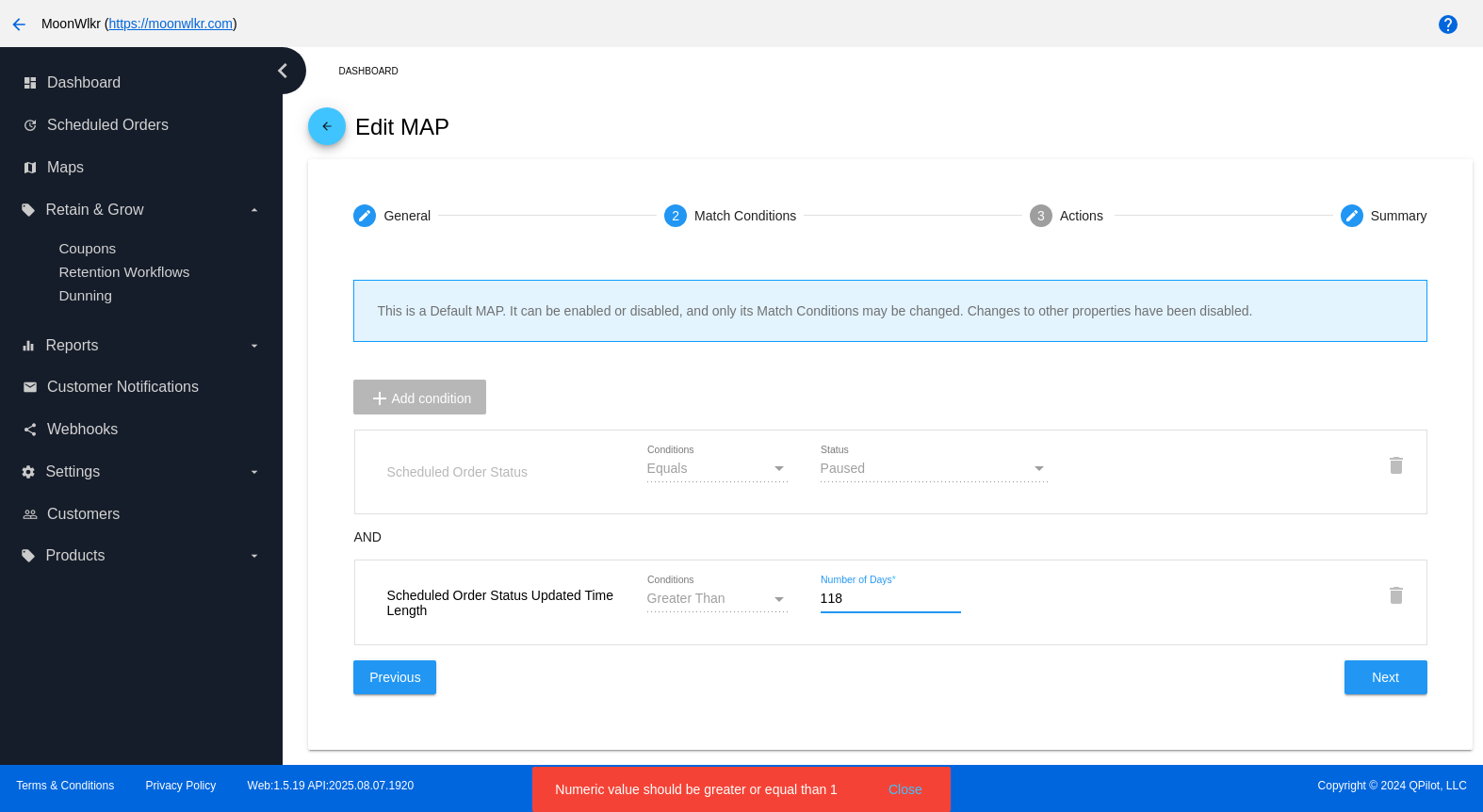 type on "11" 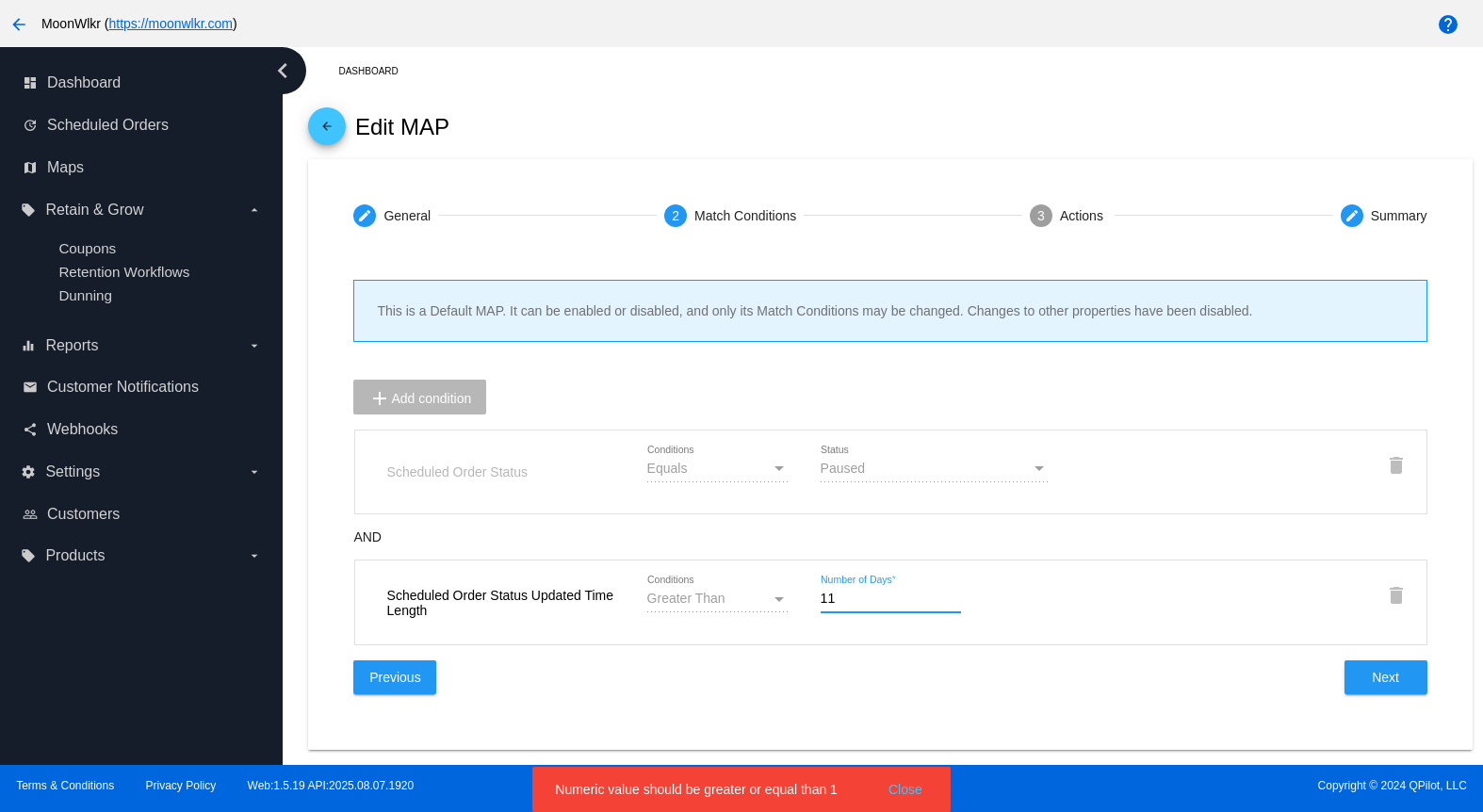 type on "1" 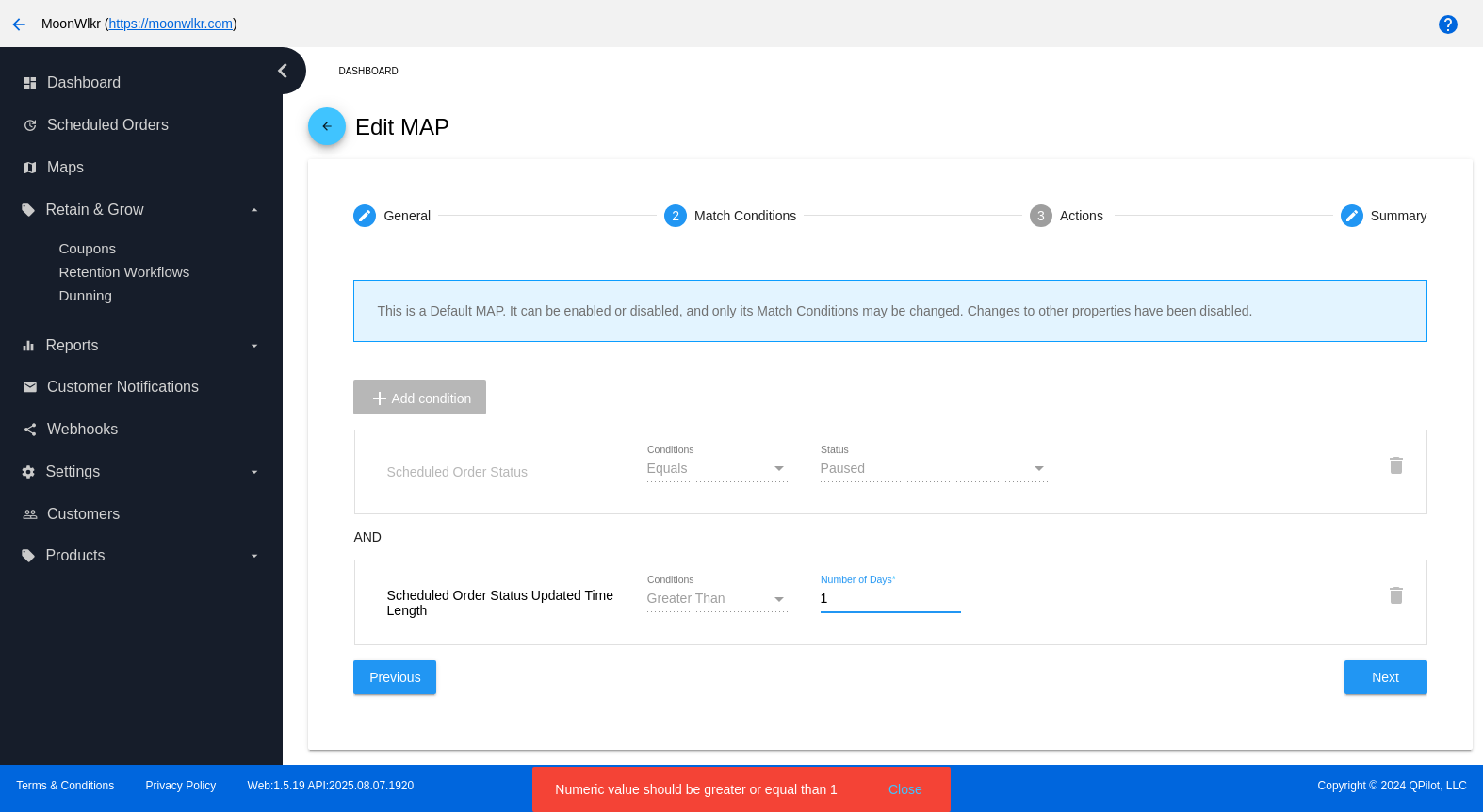type on "18" 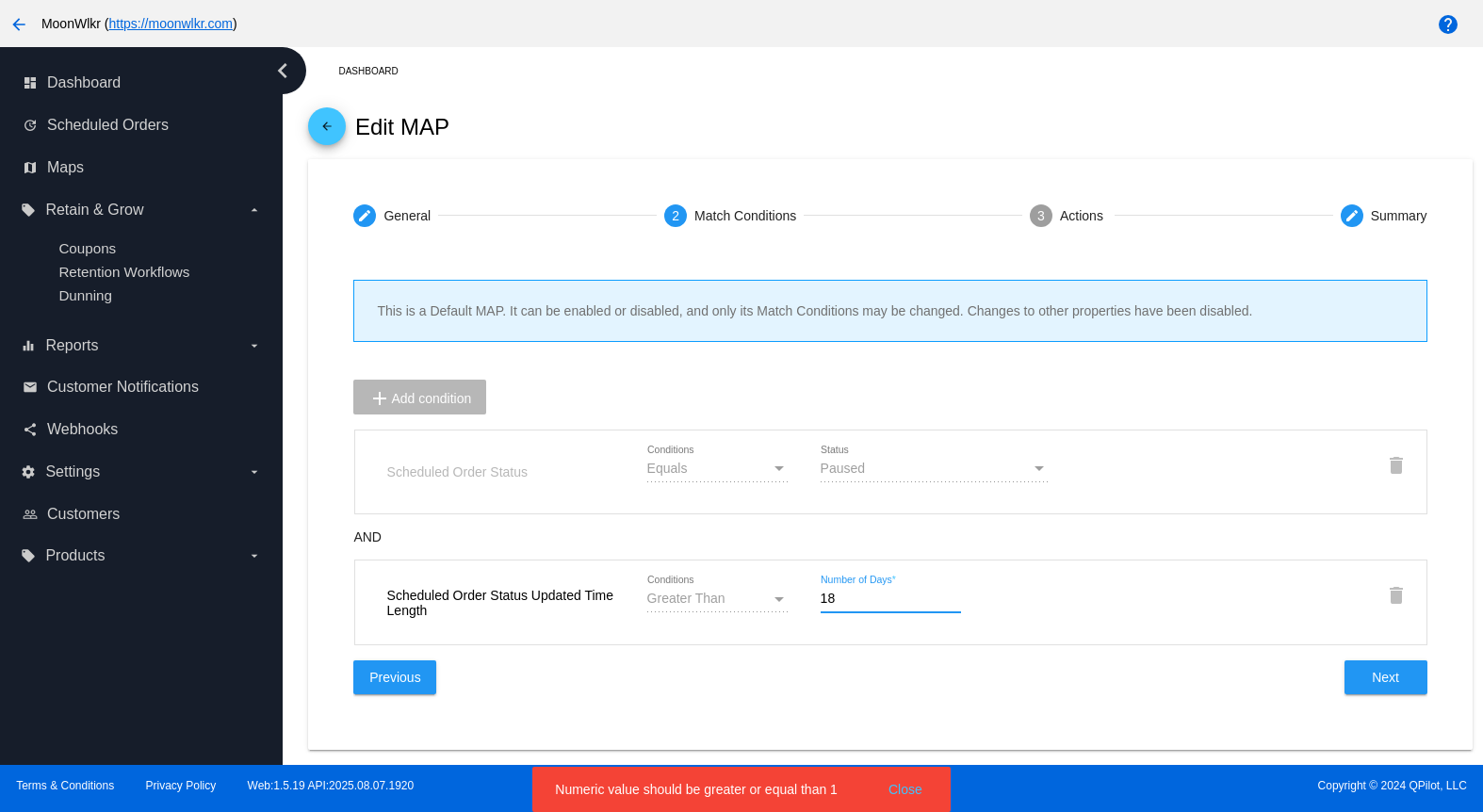 type on "180" 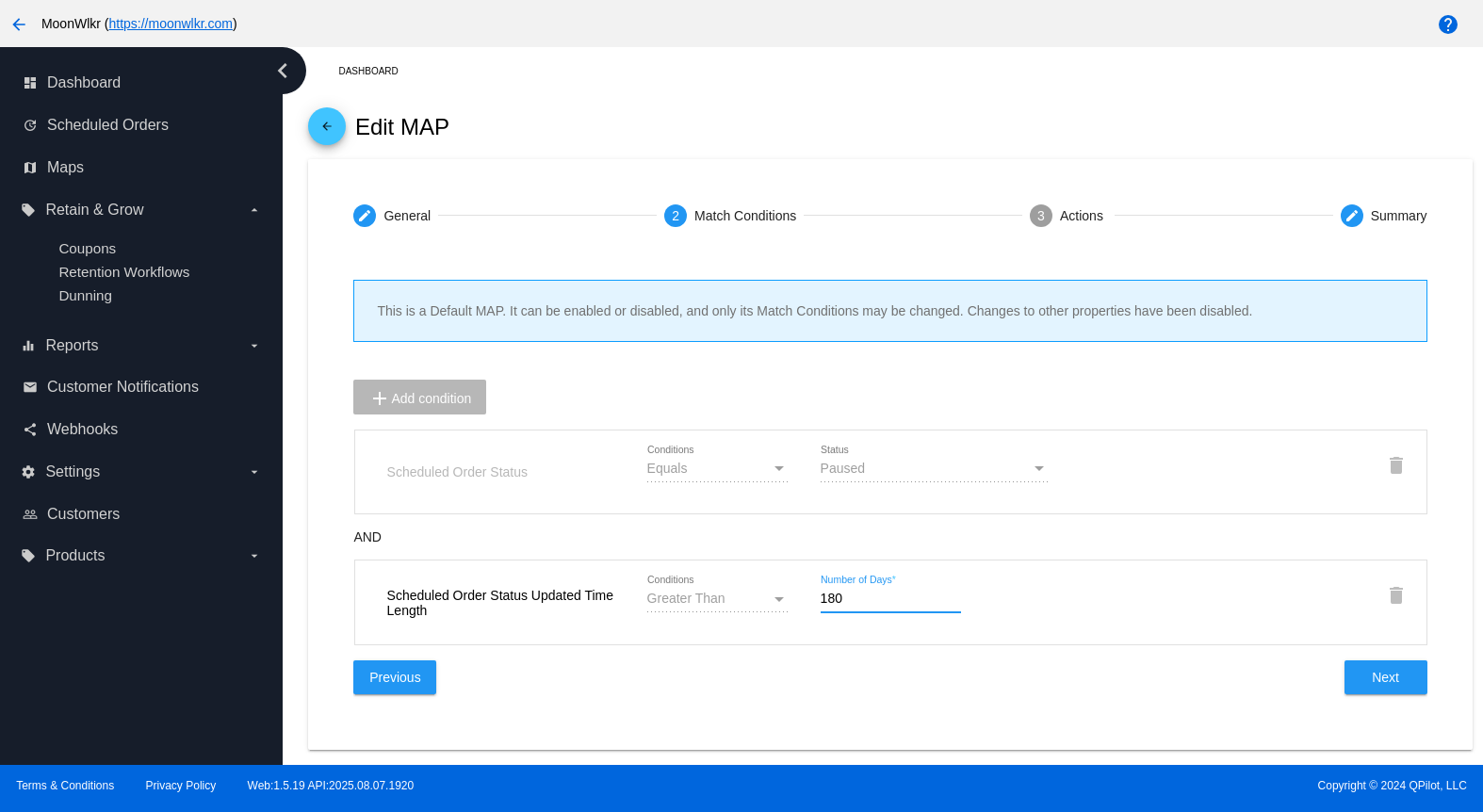 type on "180" 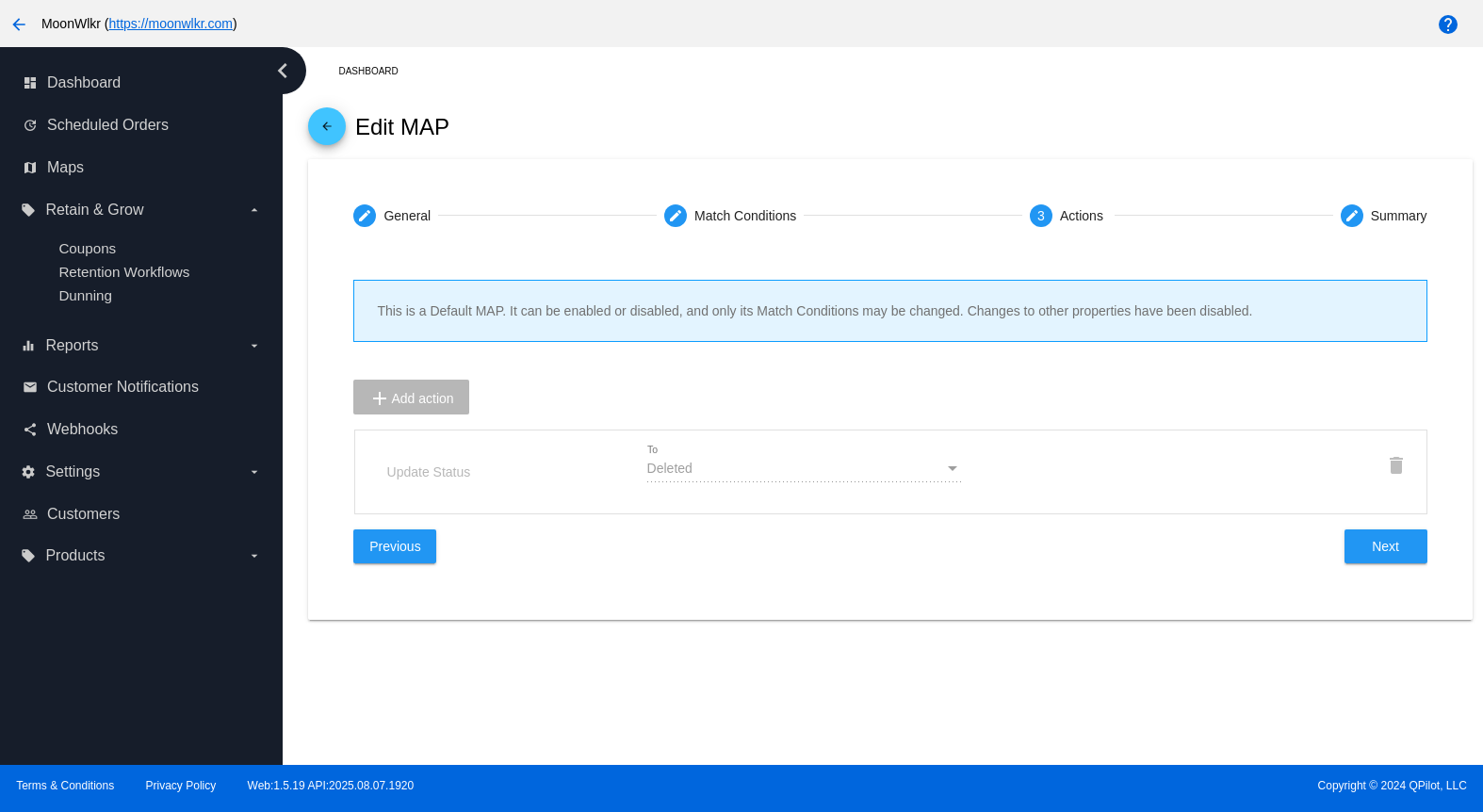 click on "Next" at bounding box center [1385, 546] 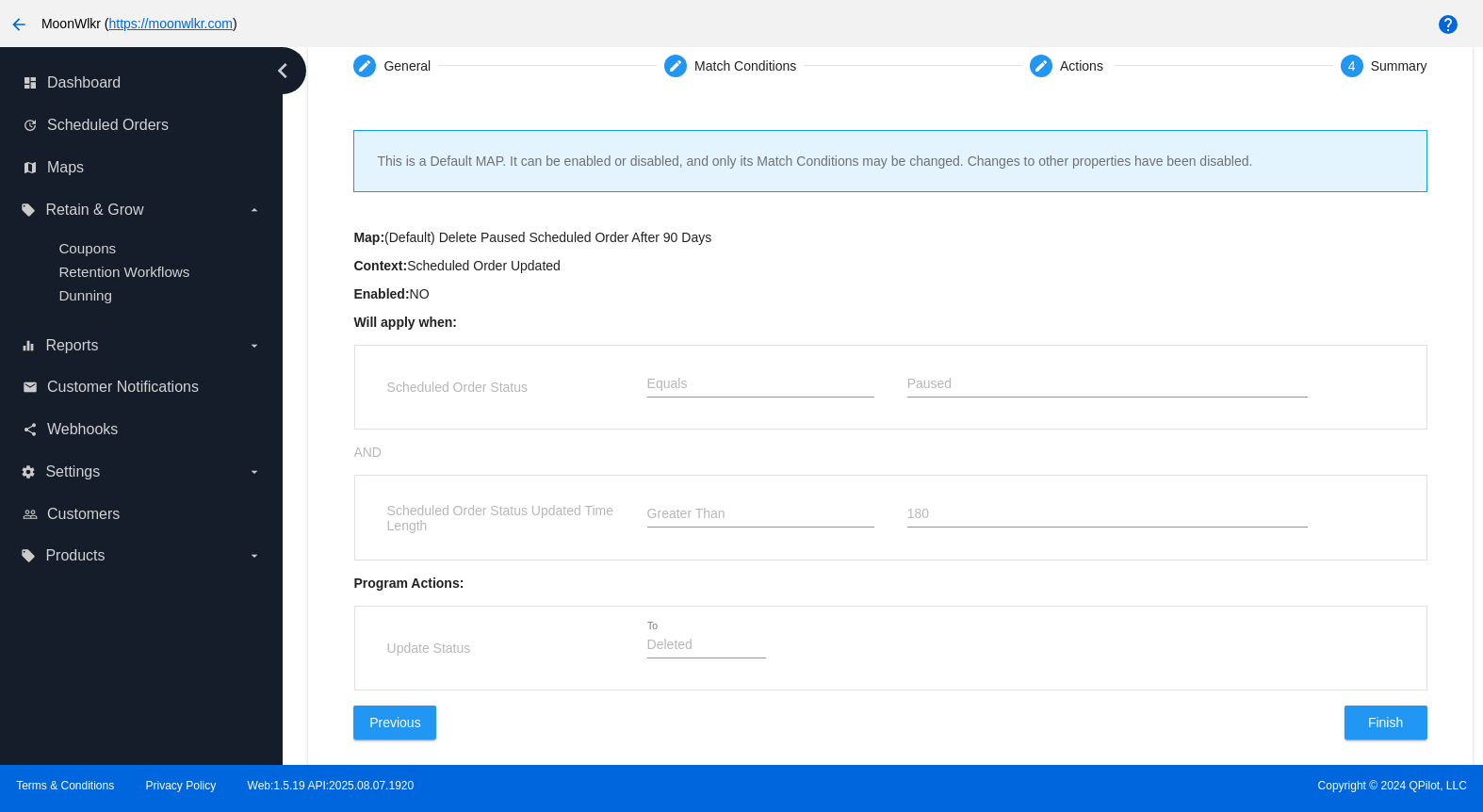 scroll, scrollTop: 187, scrollLeft: 0, axis: vertical 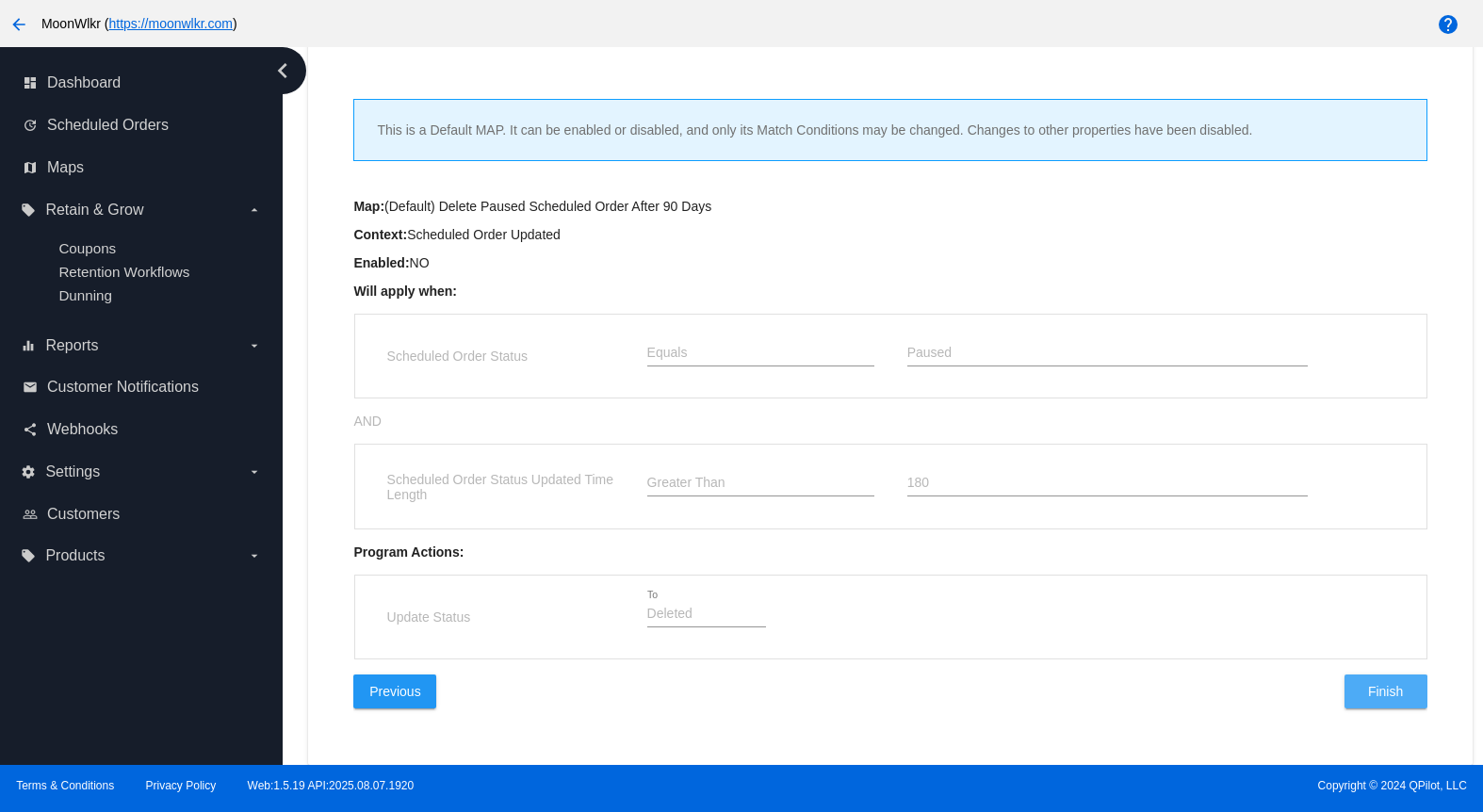 click on "Finish" at bounding box center [1385, 691] 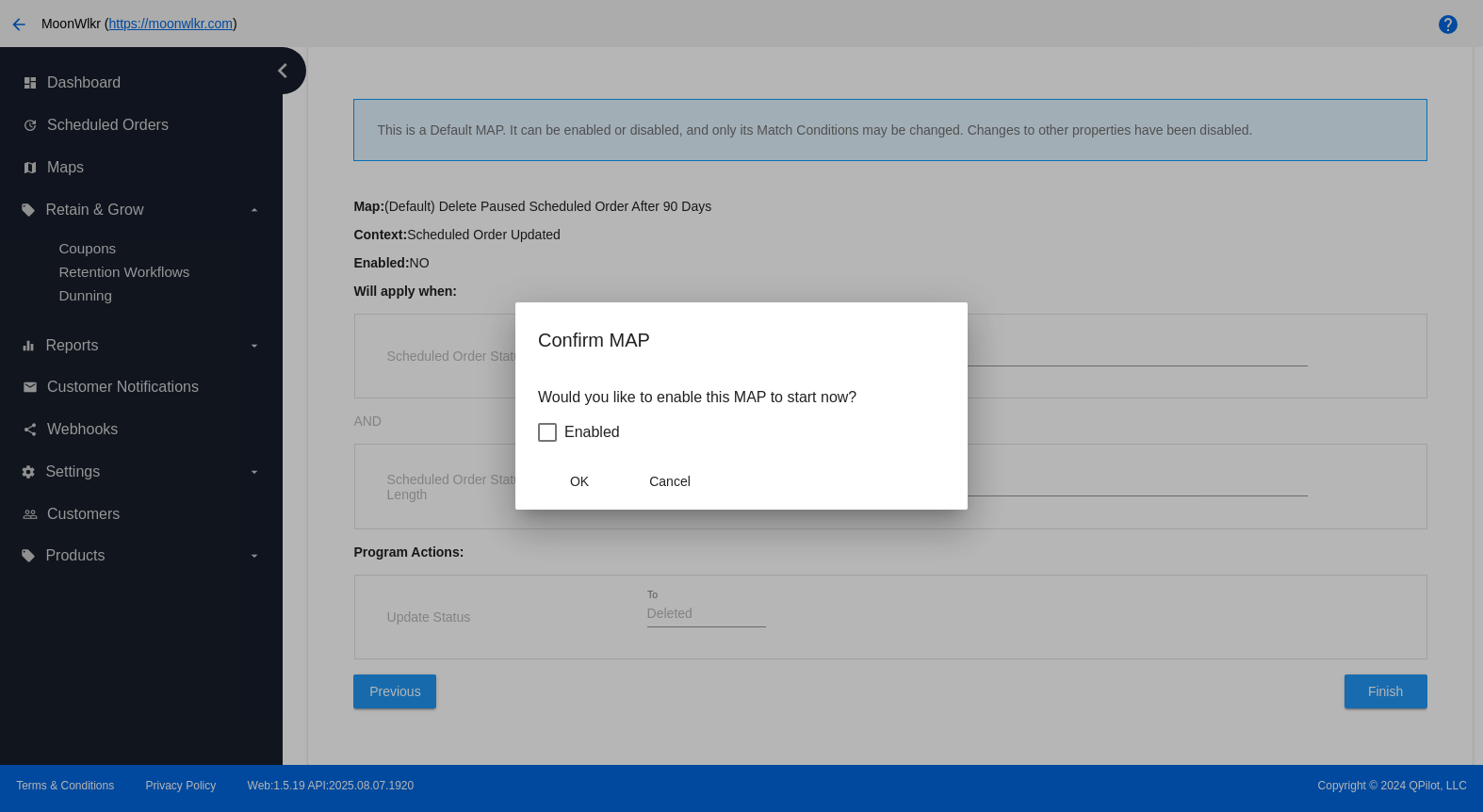 click at bounding box center [547, 432] 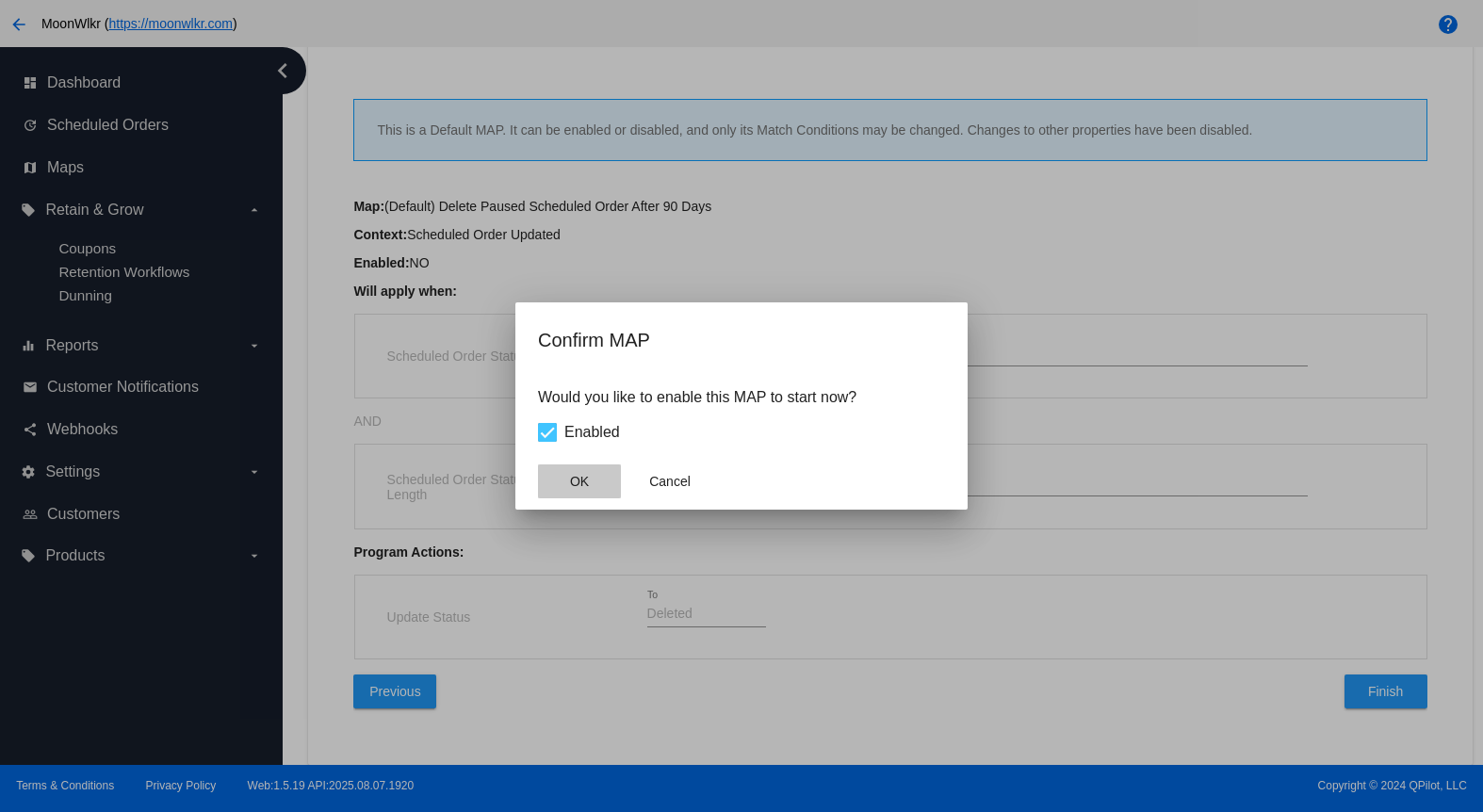 click on "OK" 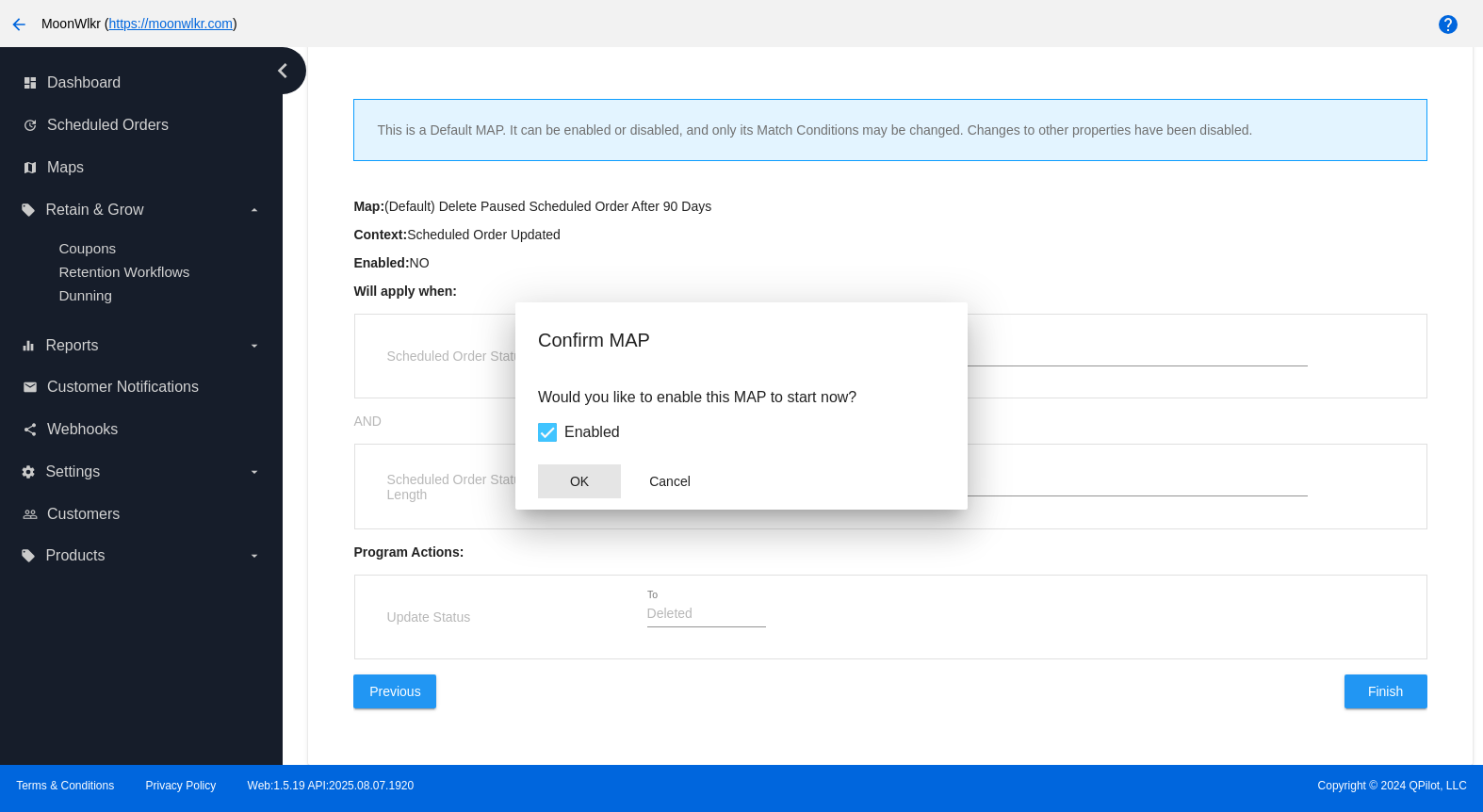 checkbox on "true" 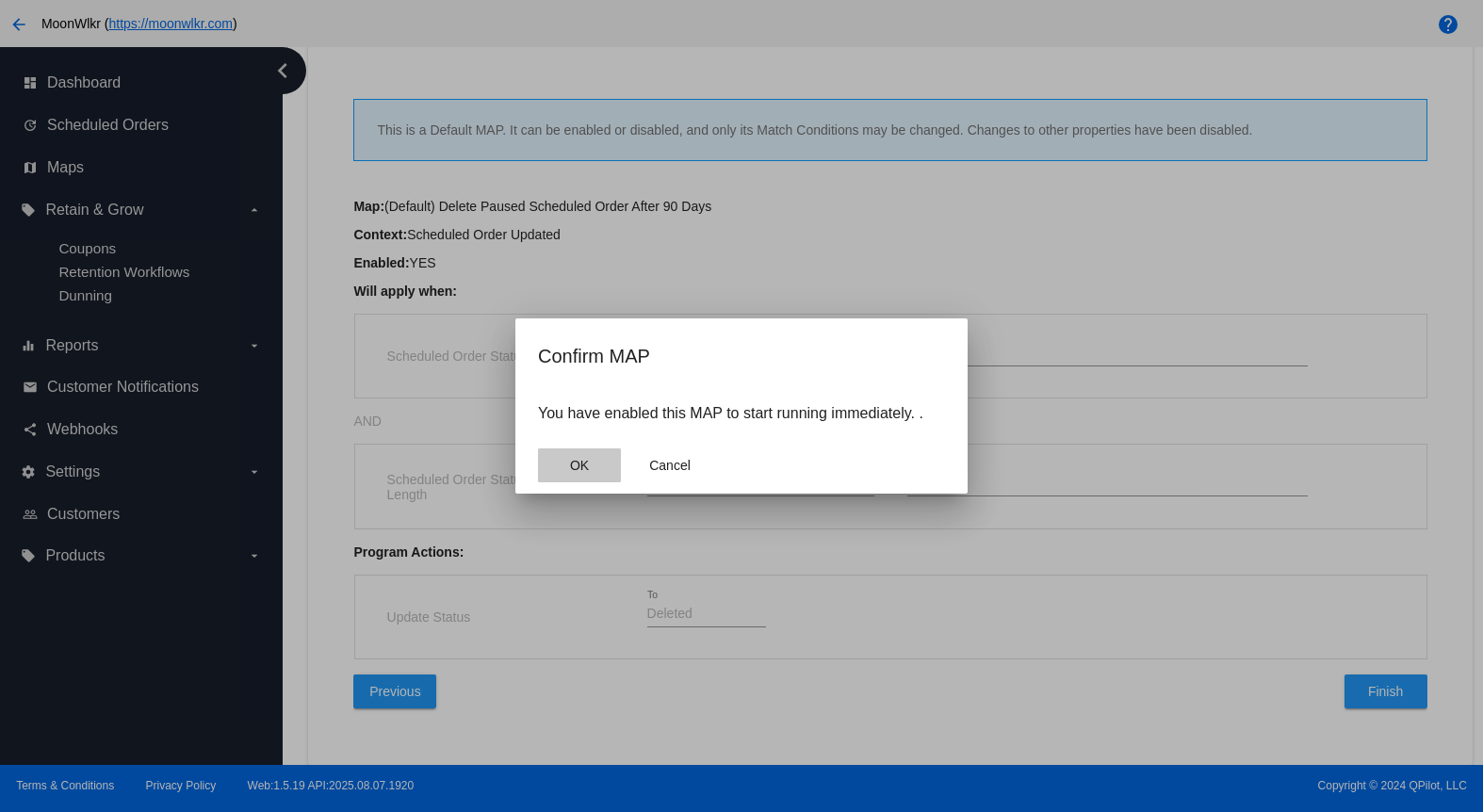 click on "OK" 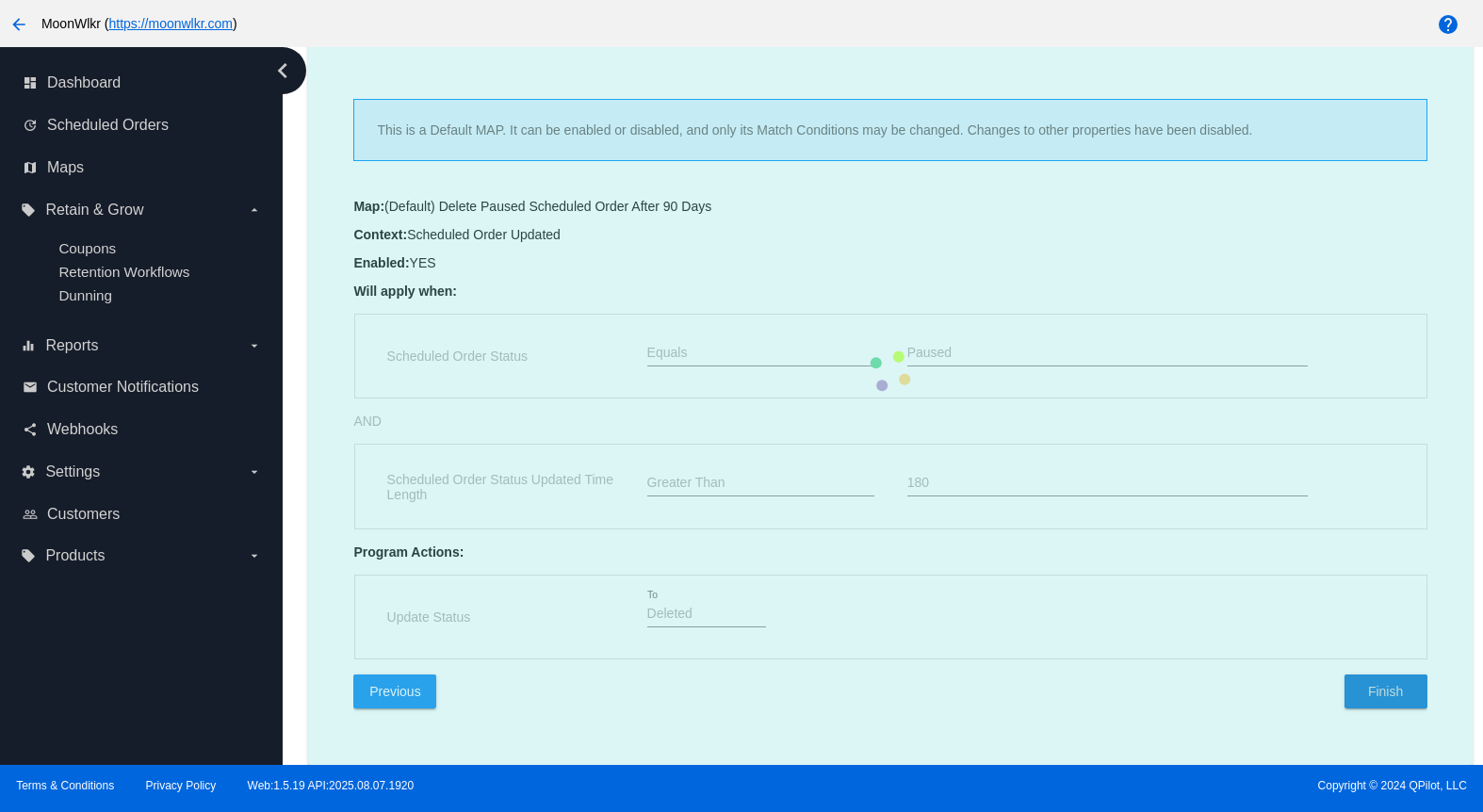 scroll, scrollTop: 0, scrollLeft: 0, axis: both 